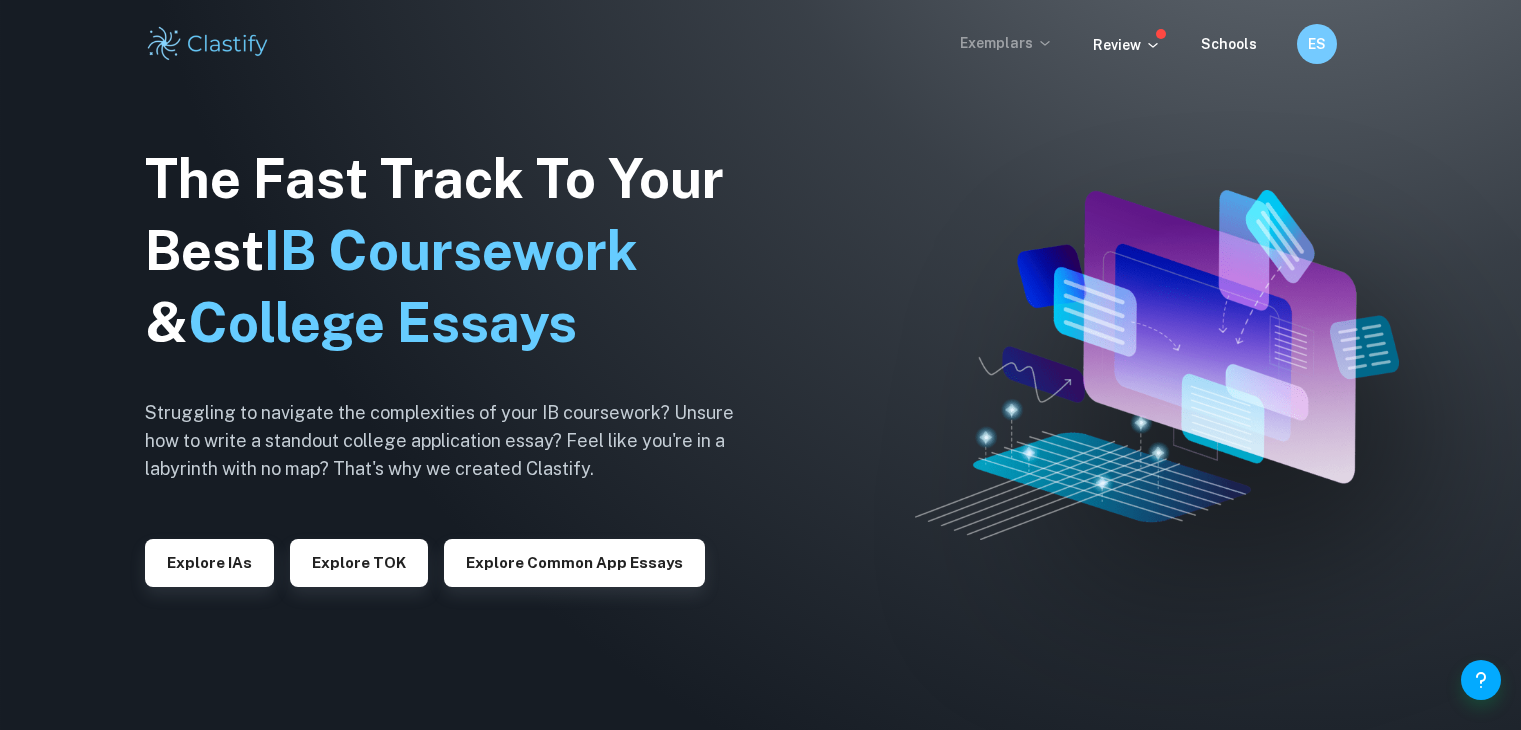 scroll, scrollTop: 0, scrollLeft: 0, axis: both 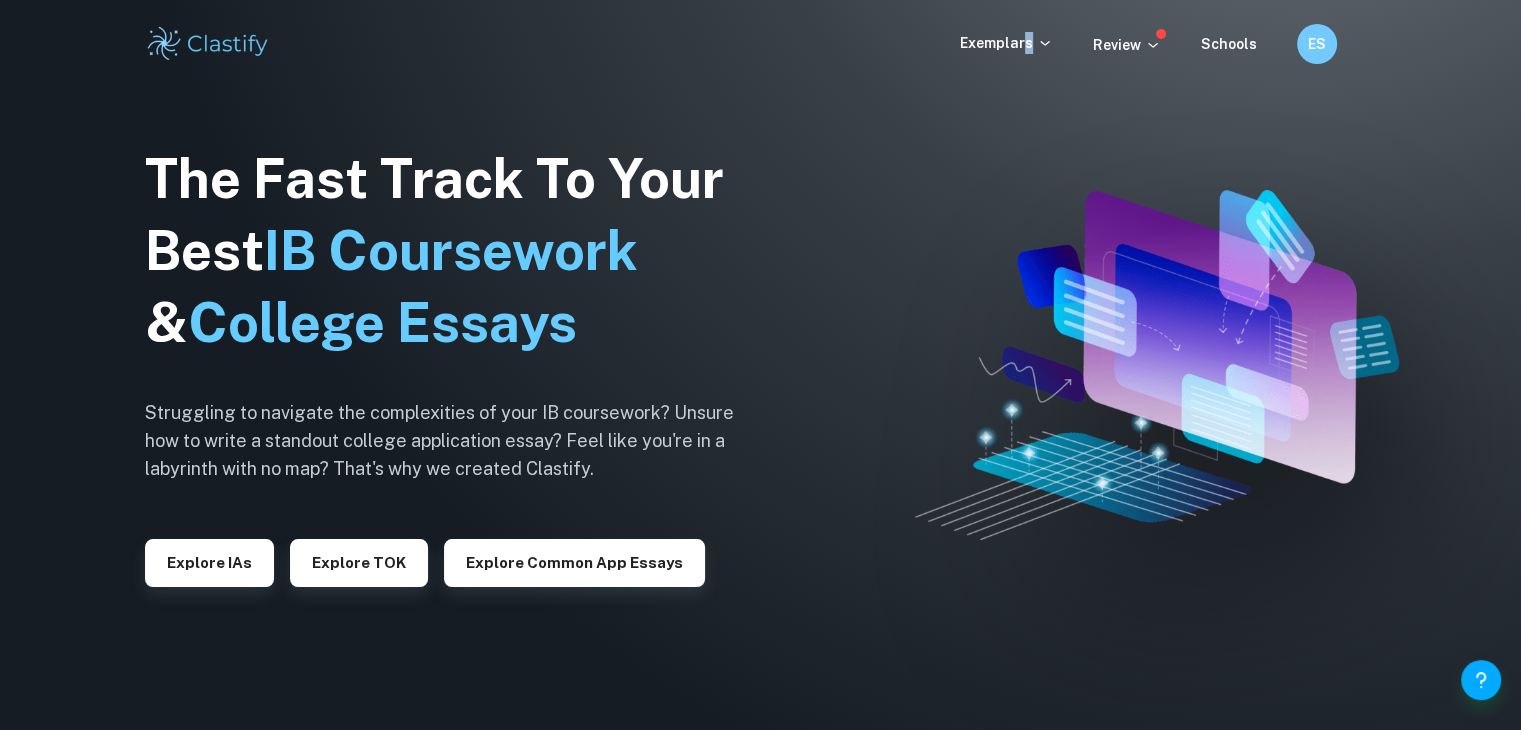 drag, startPoint x: 1019, startPoint y: 57, endPoint x: 1029, endPoint y: 1, distance: 56.88585 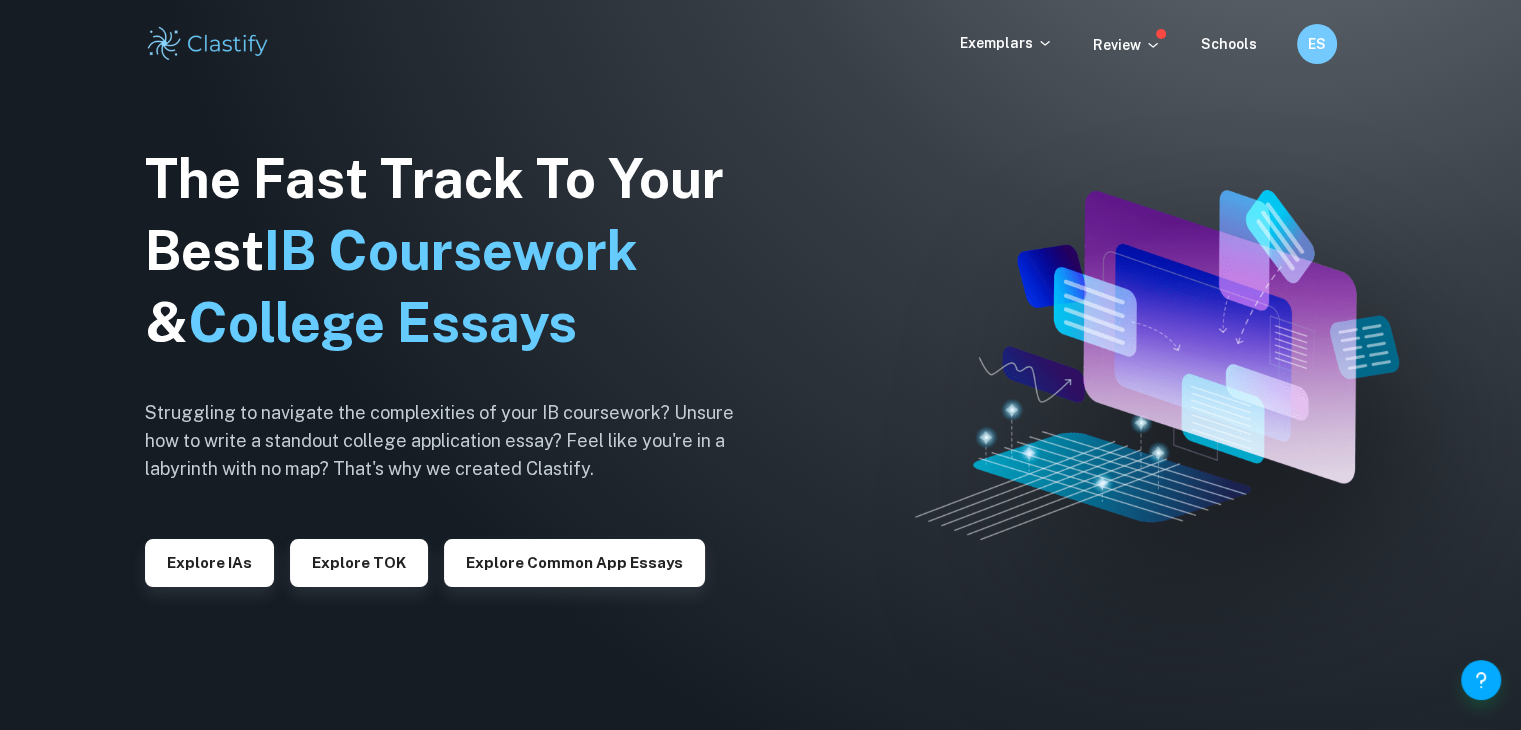 click on "[ORGANIZATION NAME] [DEPARTMENT]" at bounding box center [761, 44] 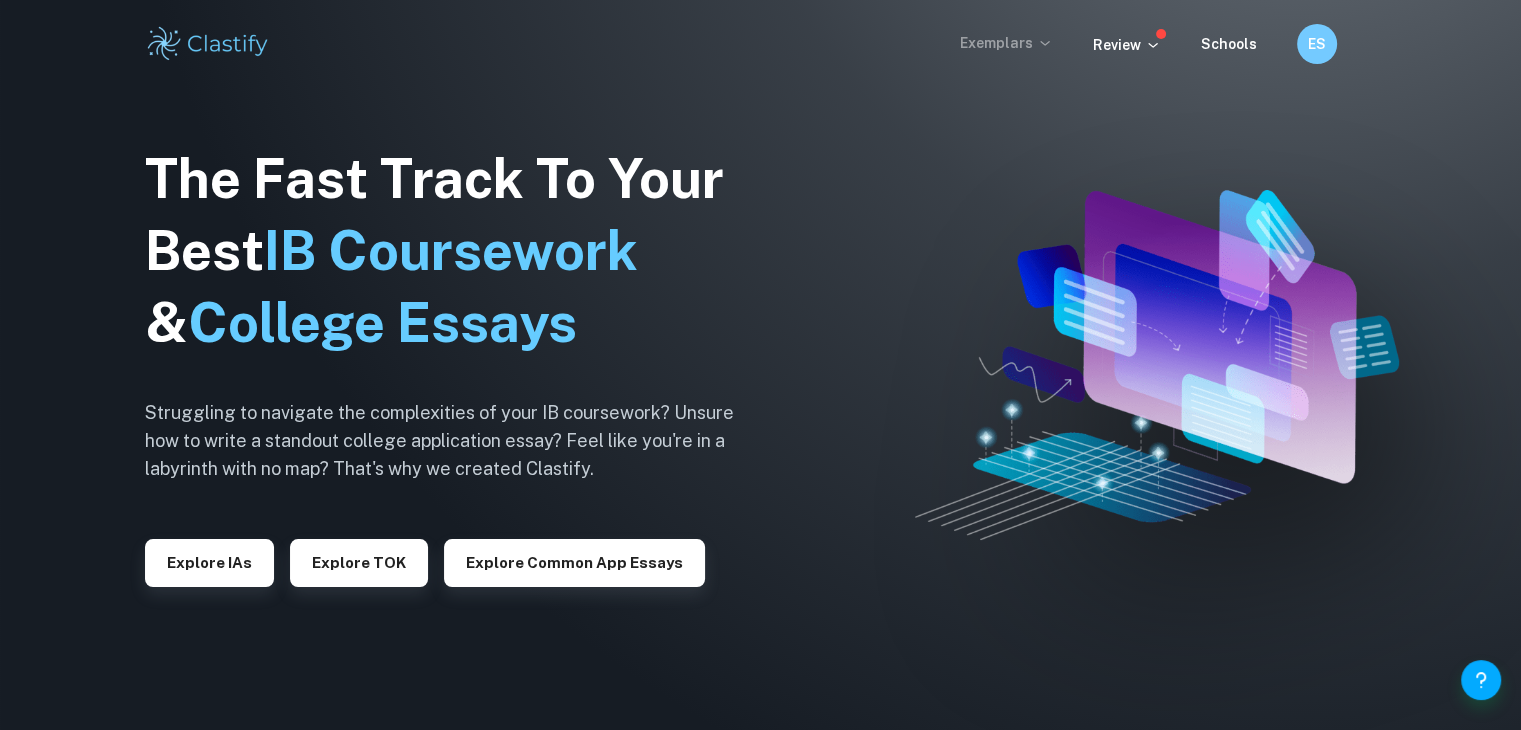 click on "Exemplars" at bounding box center (1006, 43) 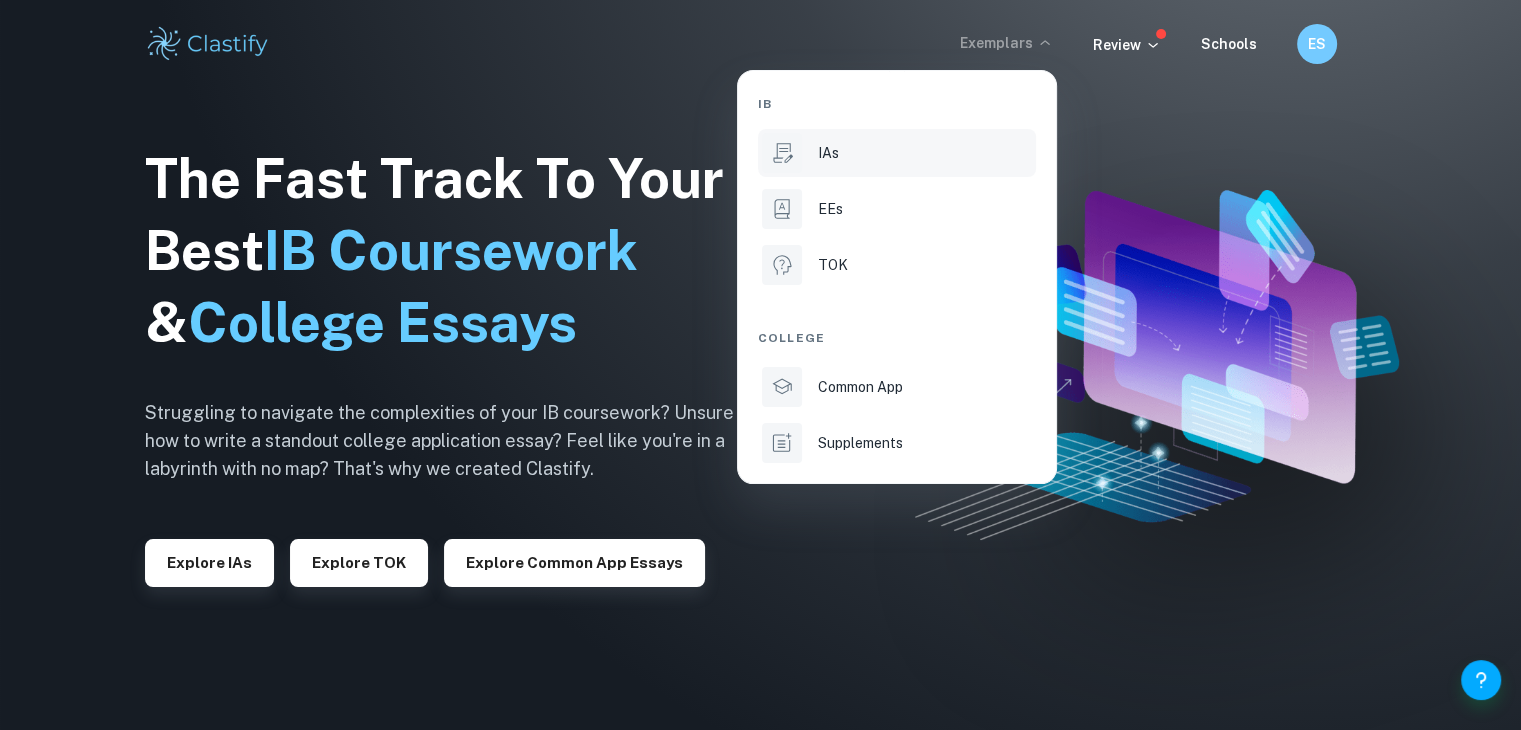 click on "IAs" at bounding box center [925, 153] 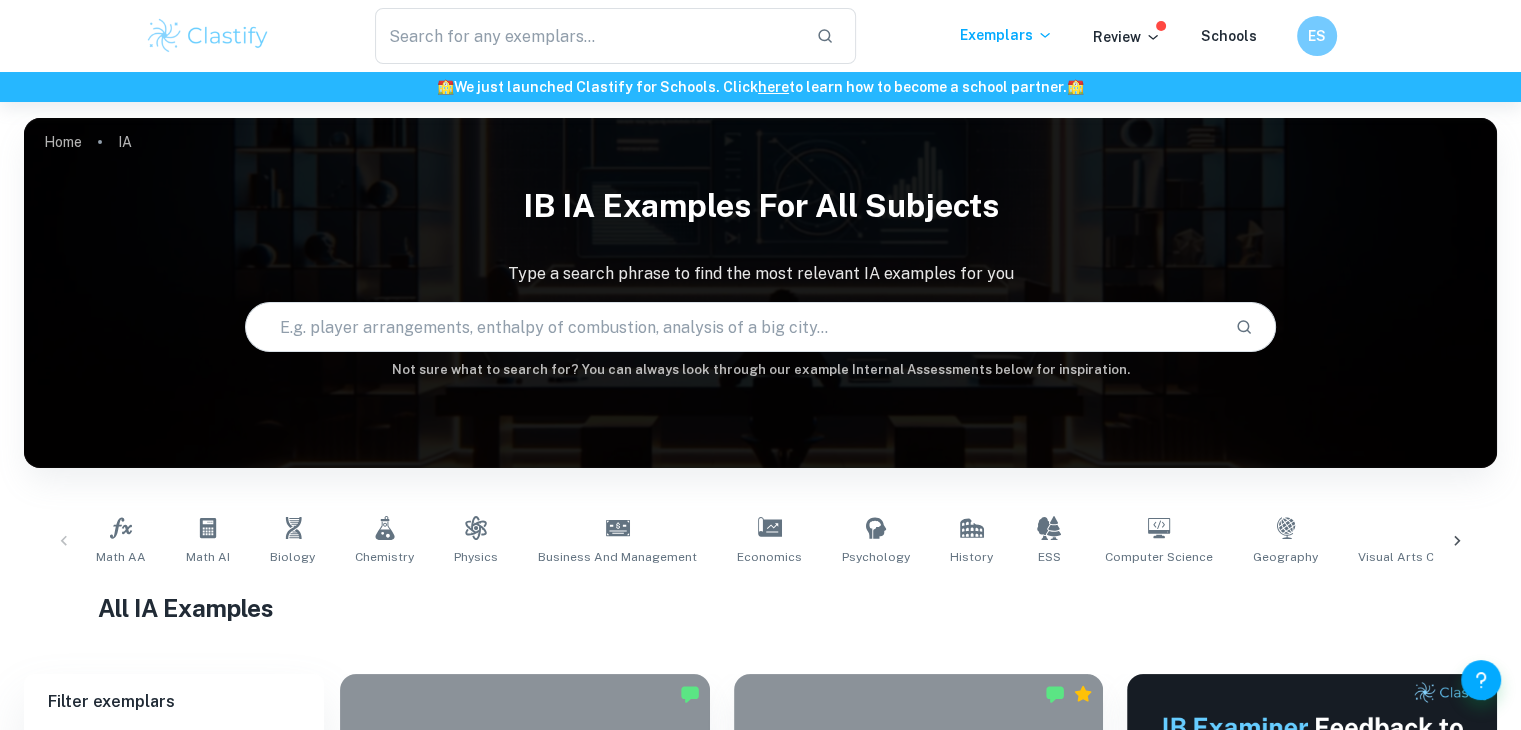 scroll, scrollTop: 196, scrollLeft: 0, axis: vertical 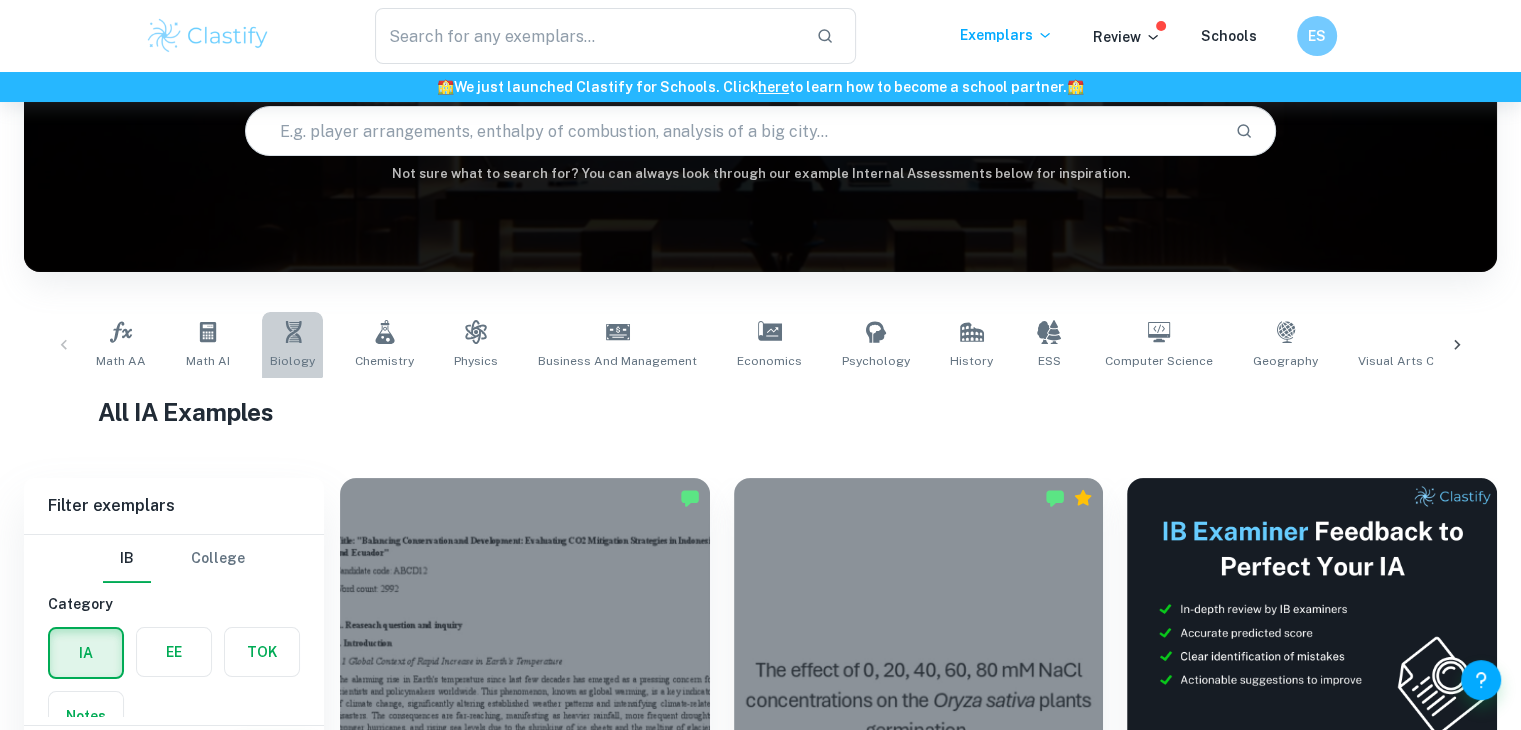 click on "Biology" at bounding box center [292, 345] 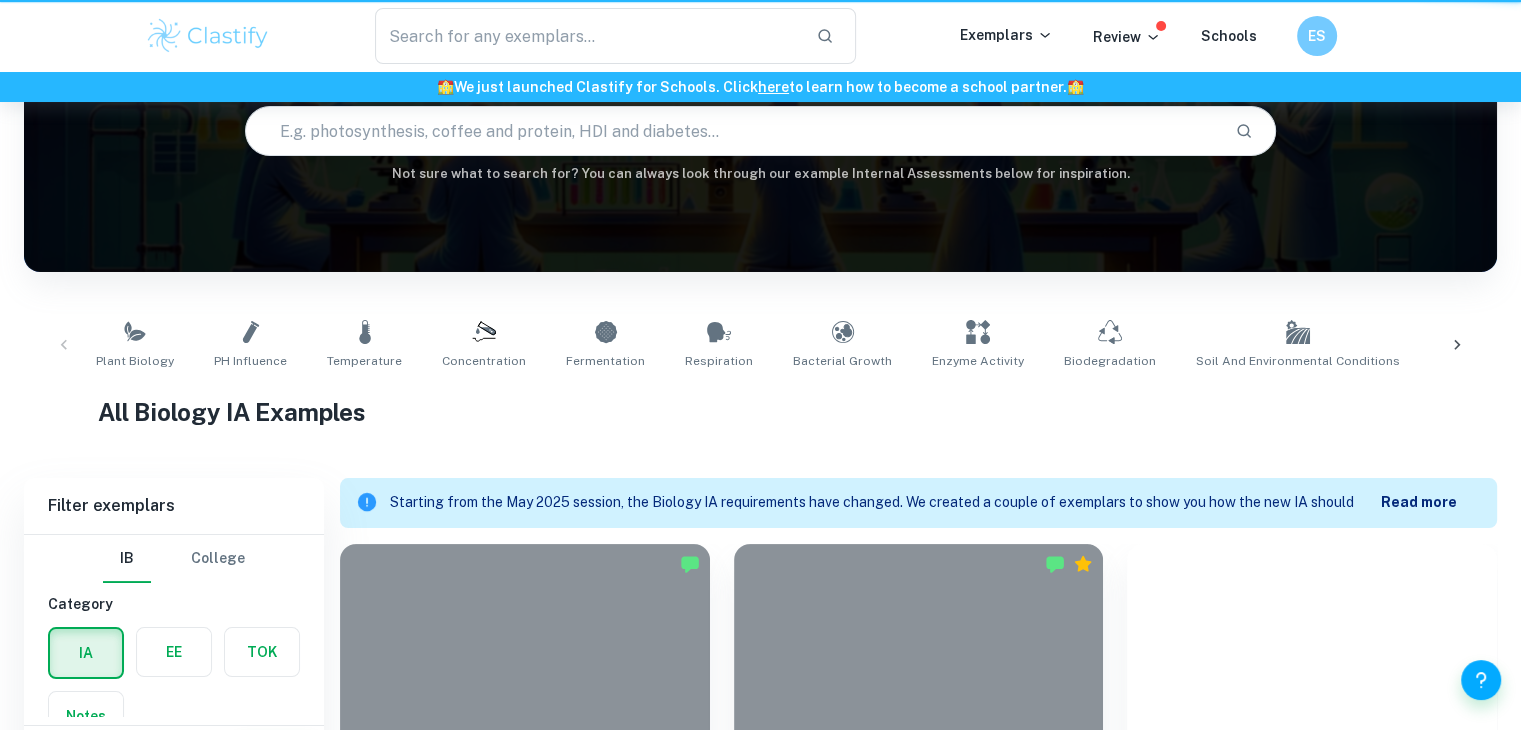 scroll, scrollTop: 0, scrollLeft: 0, axis: both 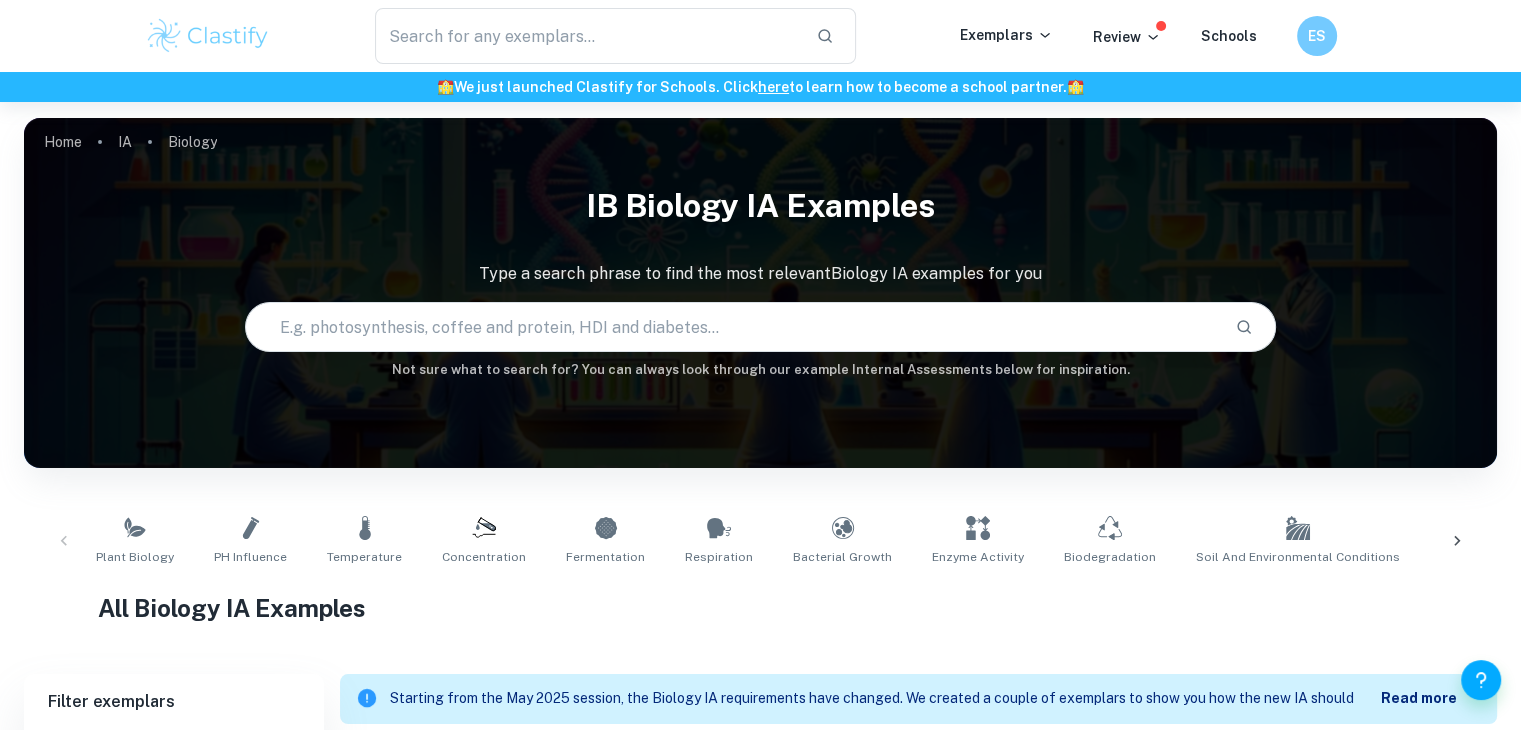 click at bounding box center [732, 327] 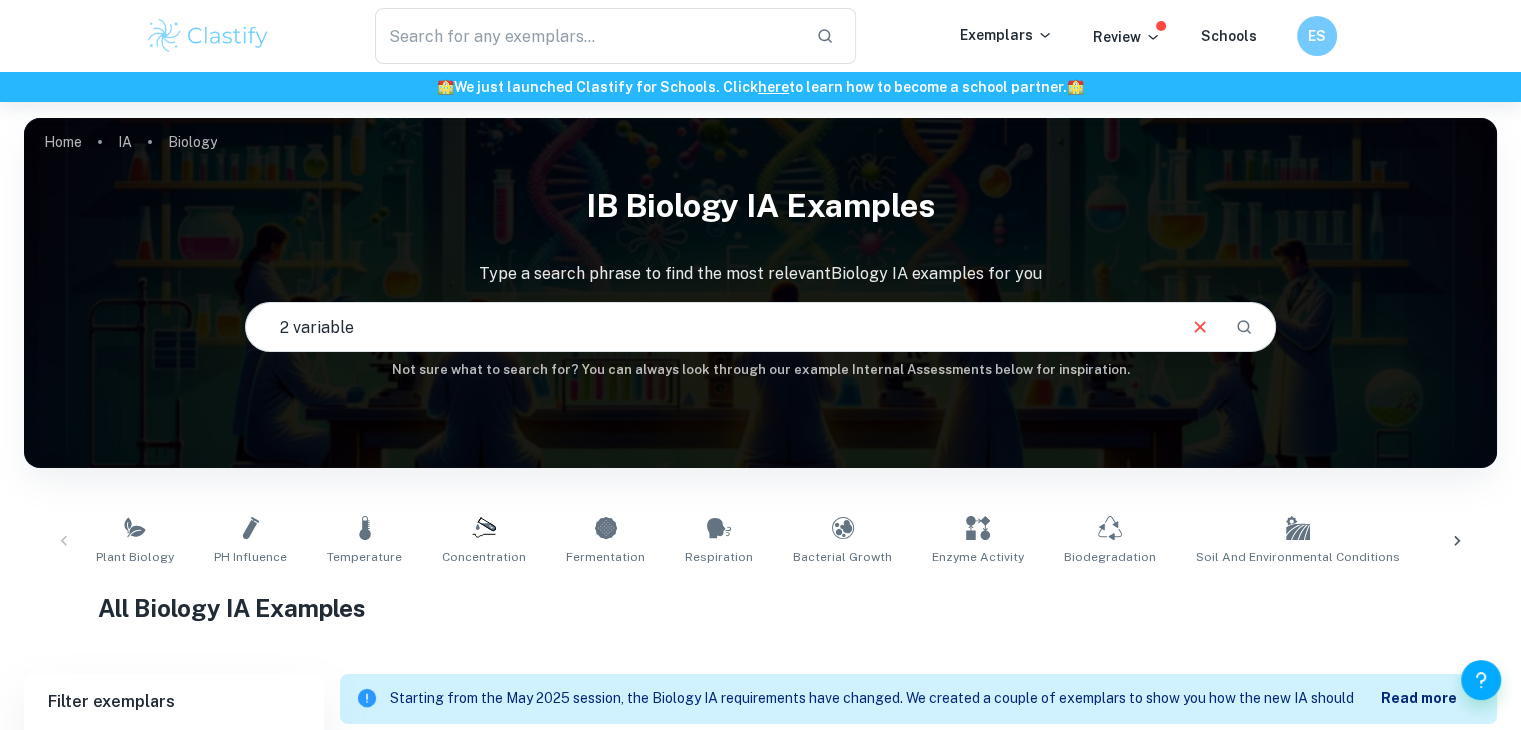 type on "2 variable" 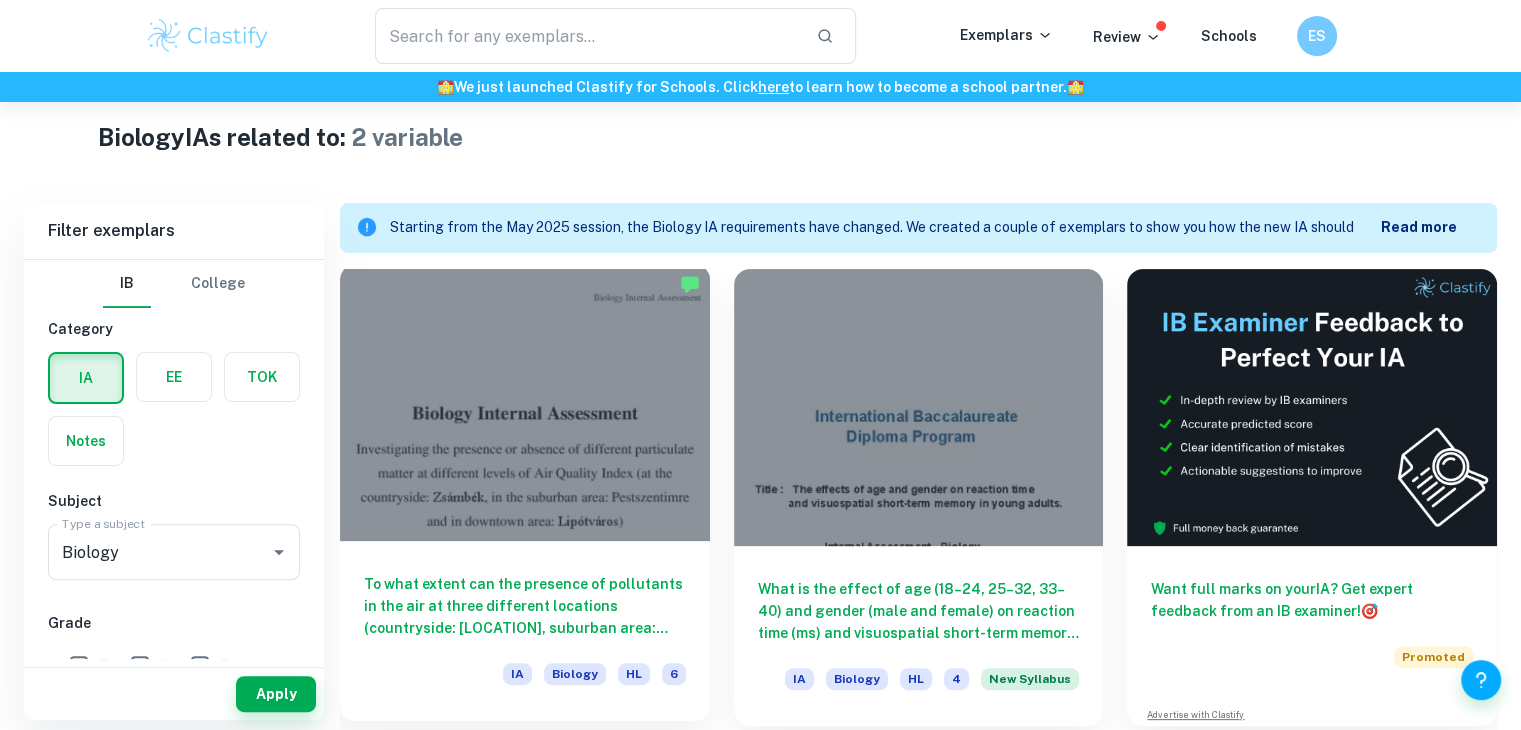 scroll, scrollTop: 470, scrollLeft: 0, axis: vertical 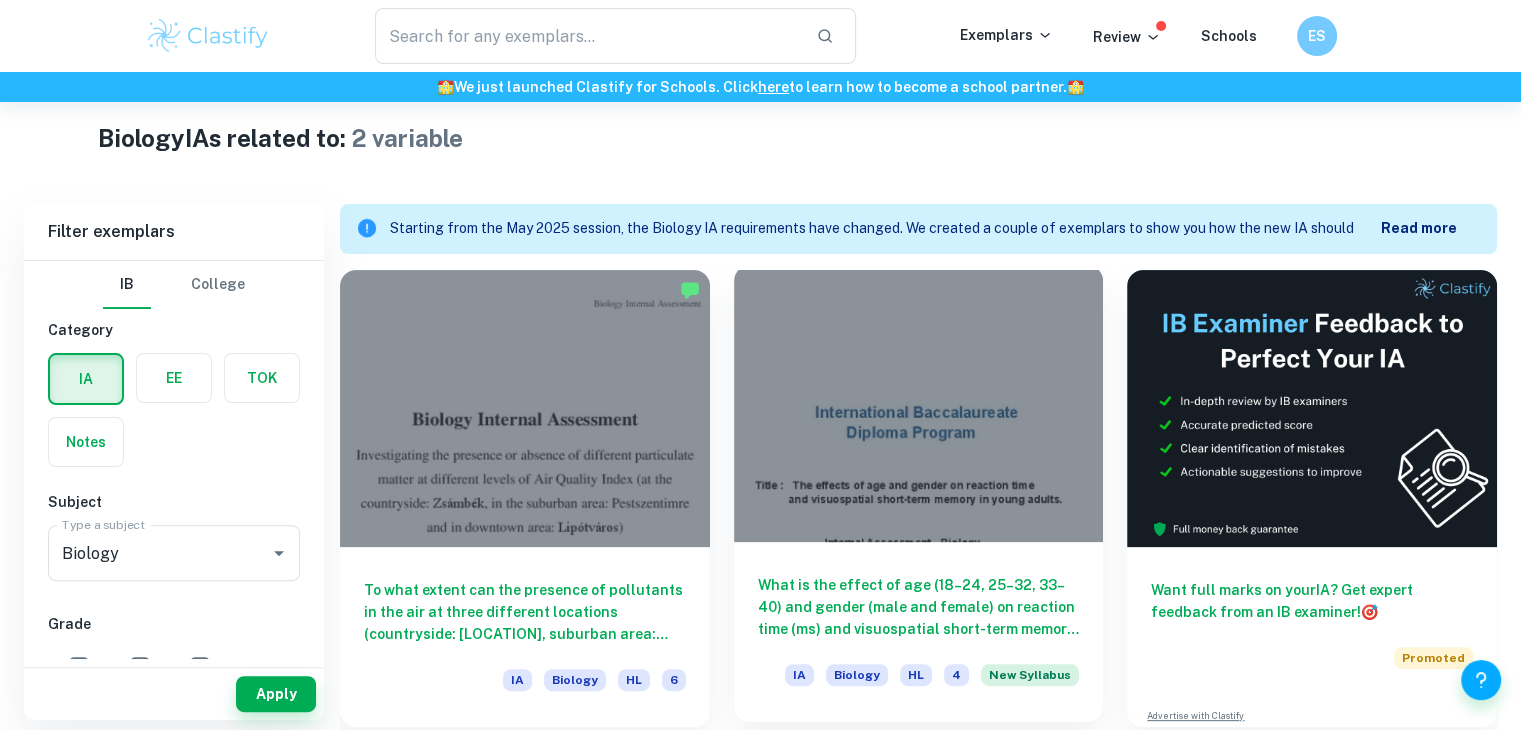 click at bounding box center (919, 403) 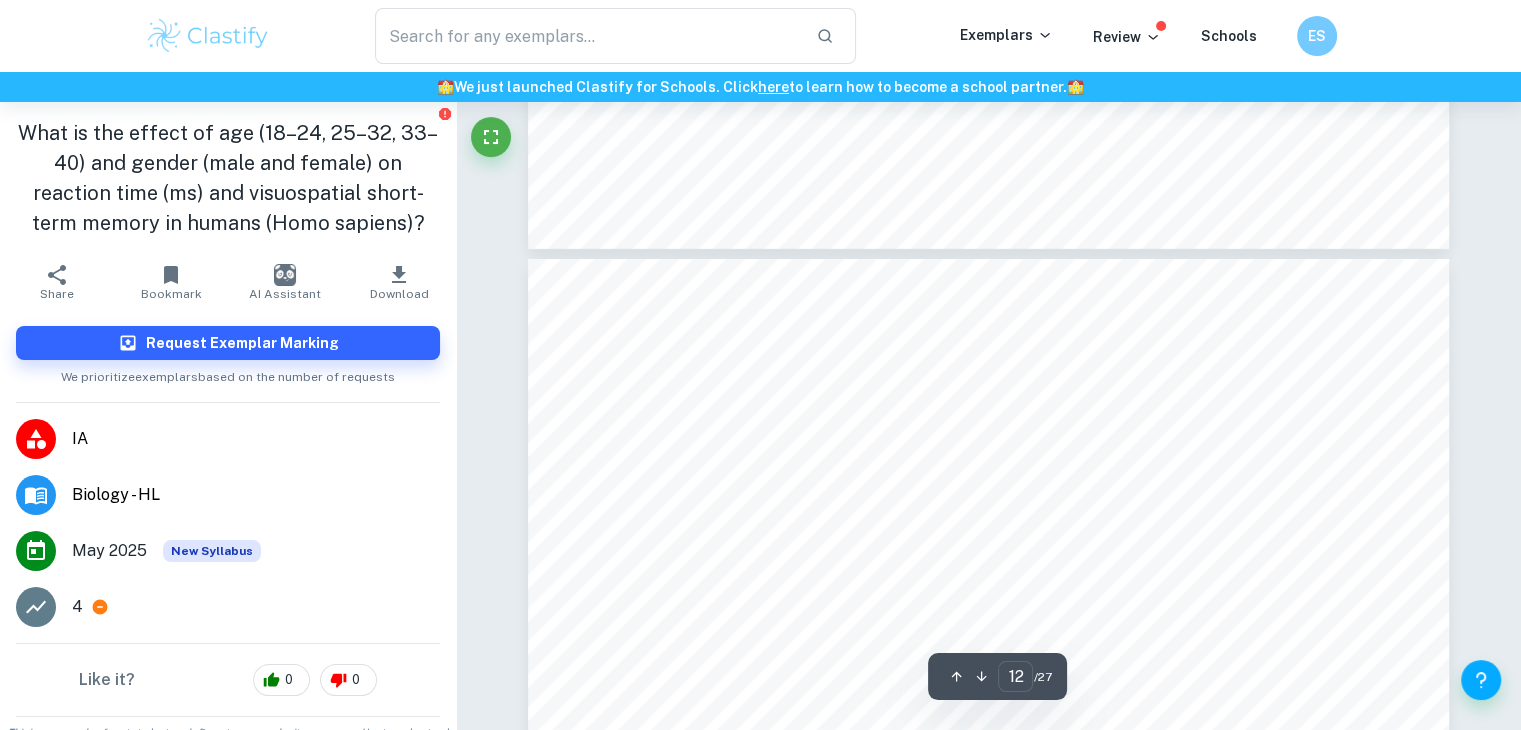 scroll, scrollTop: 14724, scrollLeft: 0, axis: vertical 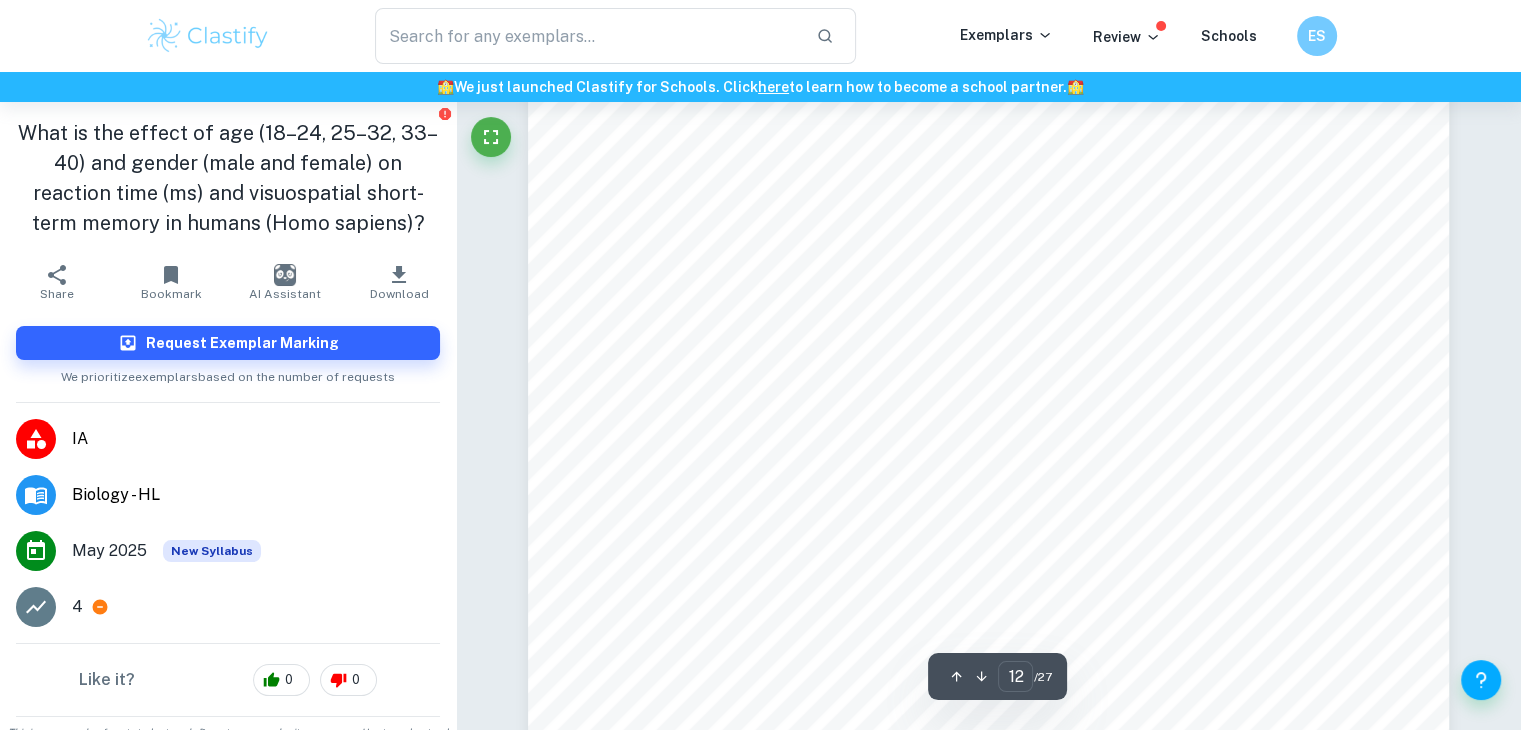 click on "used, accounts for human variability, indicating how precisely the mean represents the data. Formula:   SE =   ÿÿ ÿ Table 8 : Mean Values and Uncertainties (SE) for Age and Gender Groups Group   SRT (ms)   CRT (ms)   Corsi [AGE] - [AGE]   [NUMBER]   ± [NUMBER]   [NUMBER]   ± [NUMBER]   [NUMBER]   ± [NUMBER] [AGE] - [AGE]   [NUMBER]   ± [NUMBER]   [NUMBER]   ± [NUMBER]   [NUMBER]   ± [NUMBER] [AGE] - [AGE]   [NUMBER]   ± [NUMBER]   [NUMBER]   ± [NUMBER]   [NUMBER]   ± [NUMBER] [GENDER]   [NUMBER]   ± [NUMBER]   [NUMBER]   ± [NUMBER]   [NUMBER]   ± [NUMBER] [GENDER]   [NUMBER]   ± [NUMBER]   [NUMBER]   ± [NUMBER]   [NUMBER]   ± [NUMBER] Inferential statistics All calculations were performed at a [PERCENTAGE]% significance level on the   Social Science Statistics platform, selecting <T-Test Calculator for 2 Independent Means= for gender comparisons and <One-Way ANOVA= for age groups. Figures 6 and 7 illustrate a sample and result calculation for SRT; the same steps were followed for all tasks. Hypothesis Null Hypothesis :   There is no significant difference in RT or VSTM between the genders or across the three groups." at bounding box center (989, 618) 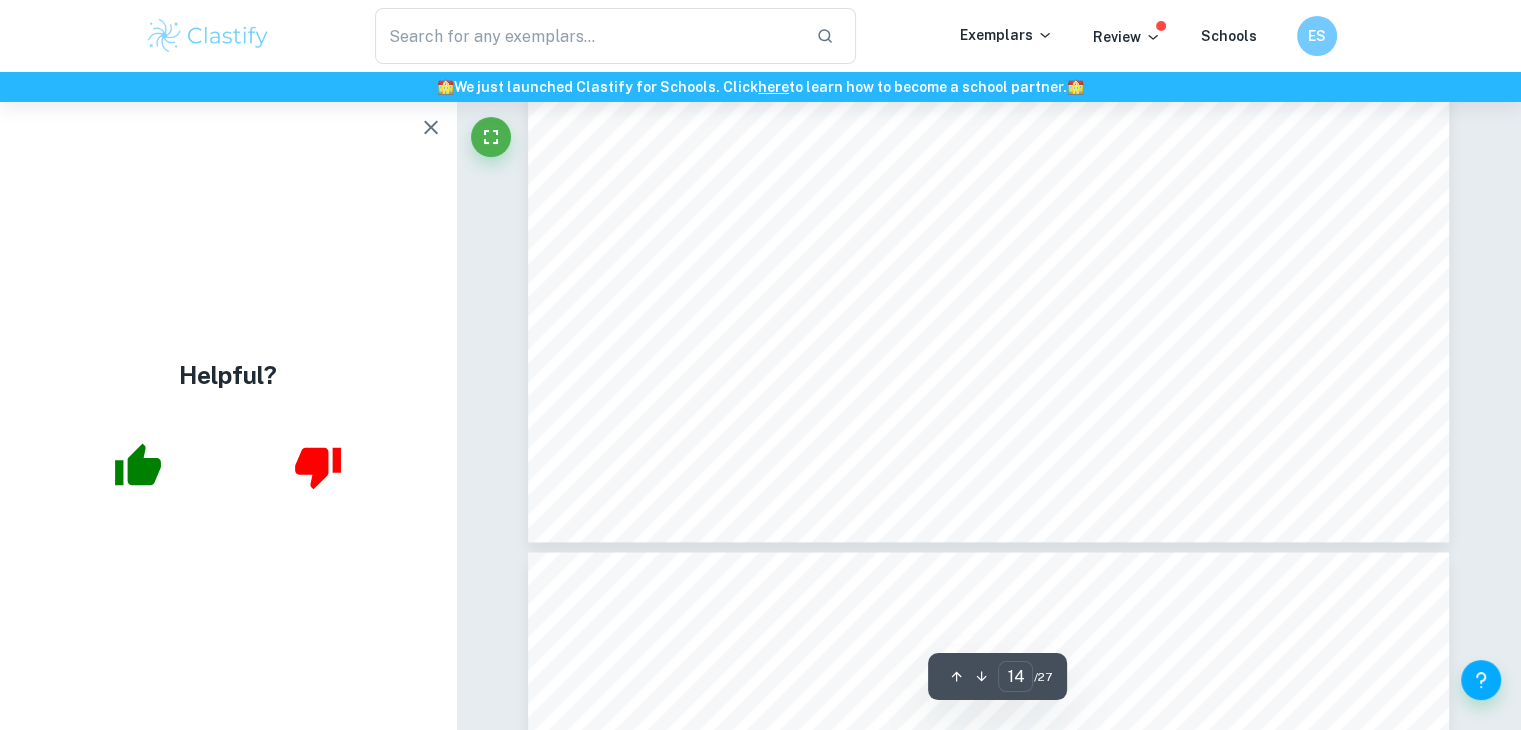 scroll, scrollTop: 18020, scrollLeft: 0, axis: vertical 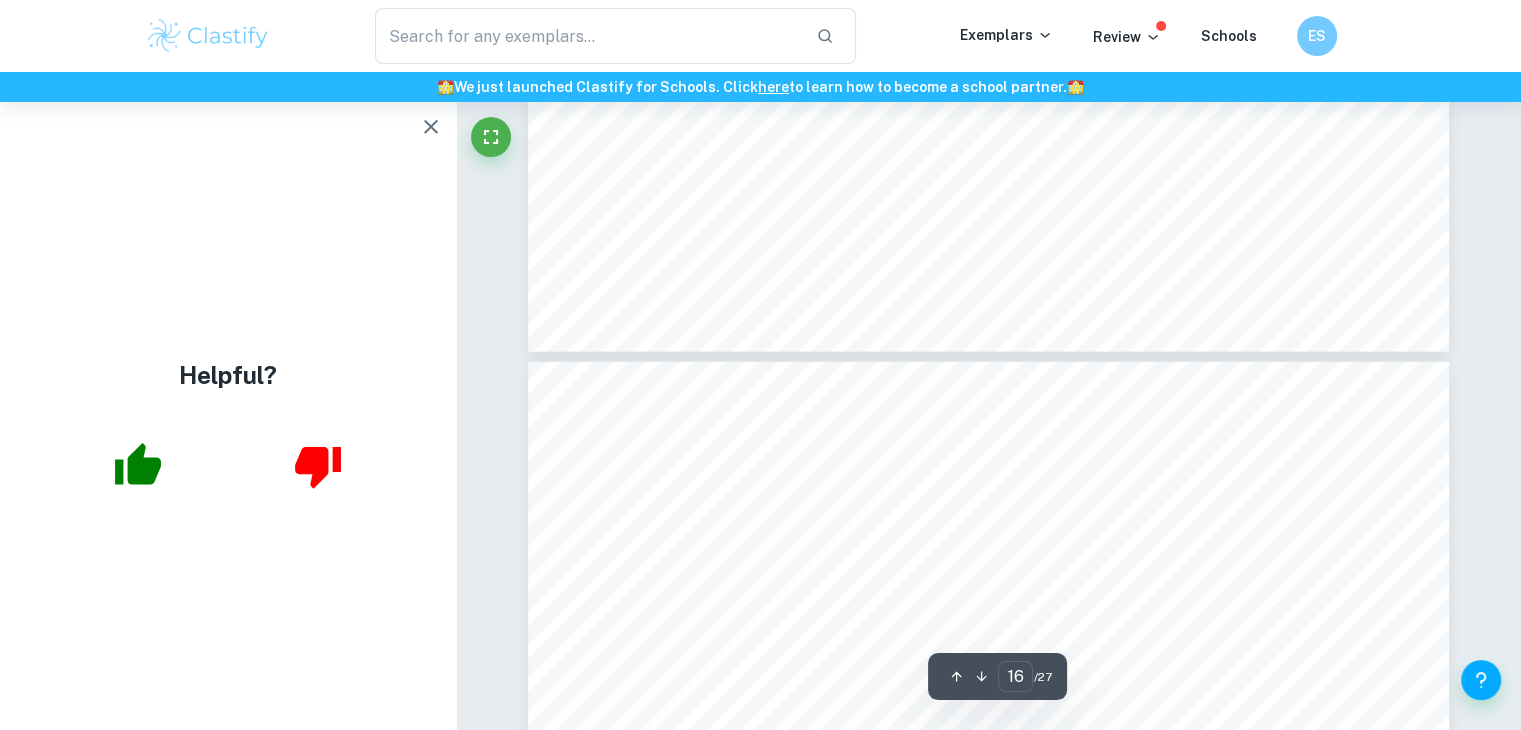 type on "17" 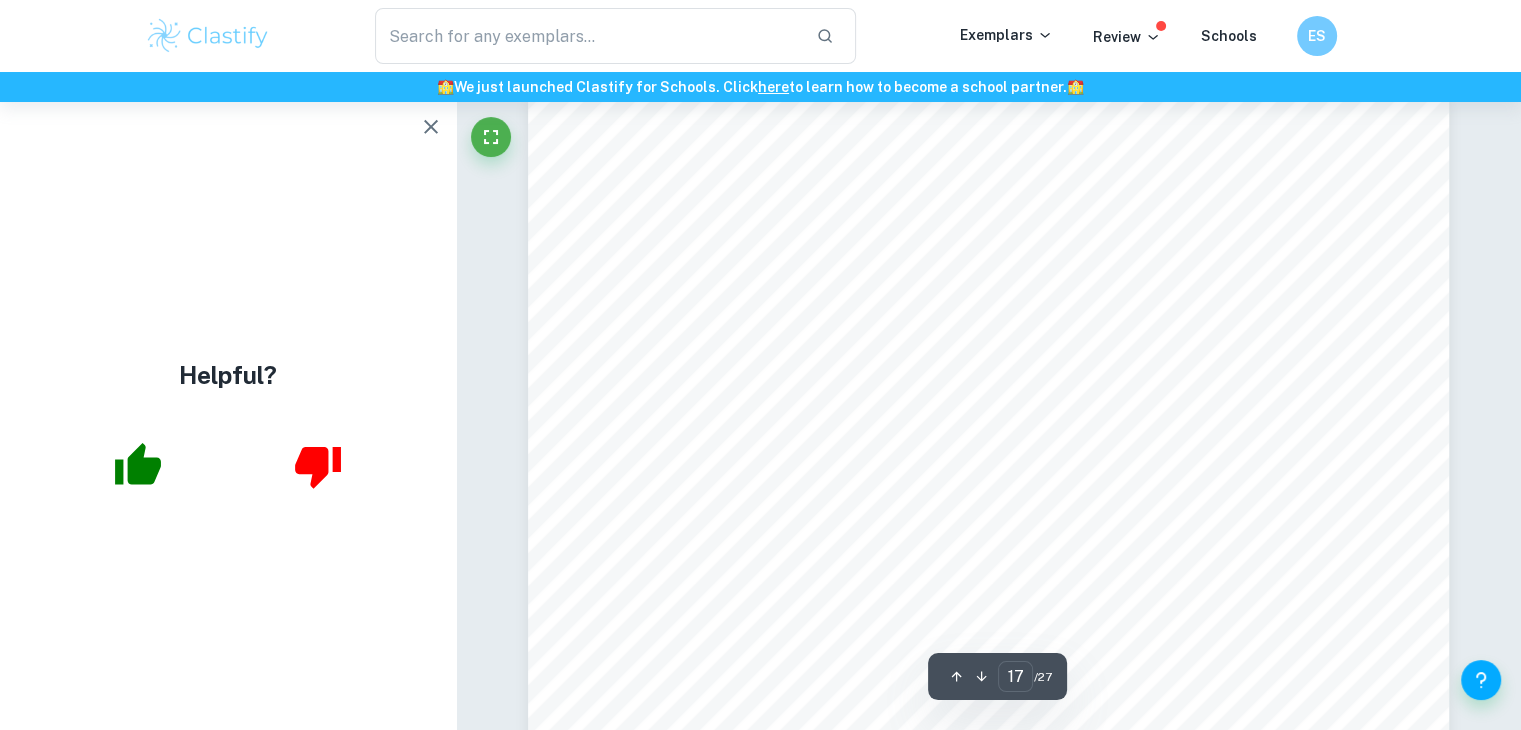 scroll, scrollTop: 21156, scrollLeft: 0, axis: vertical 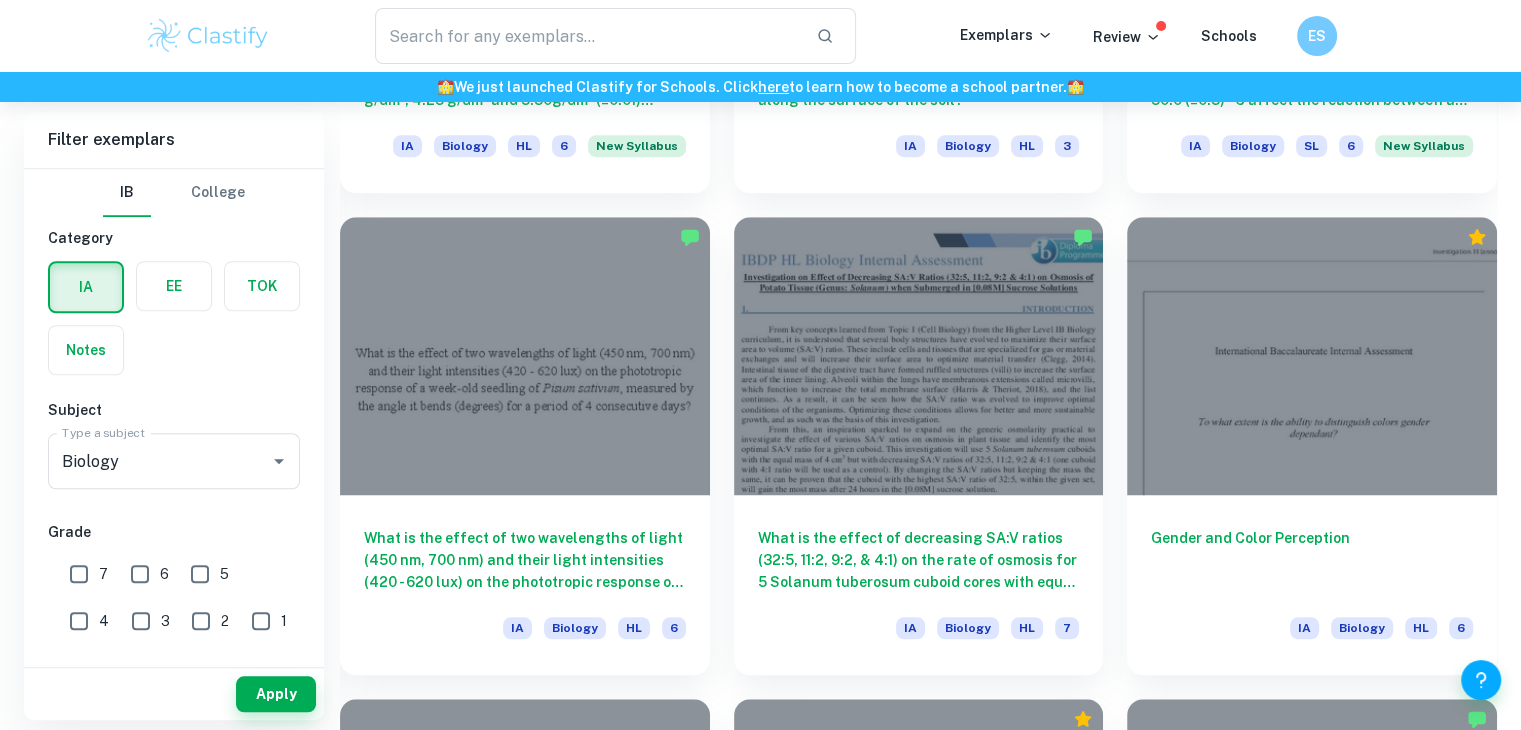 click at bounding box center (525, 355) 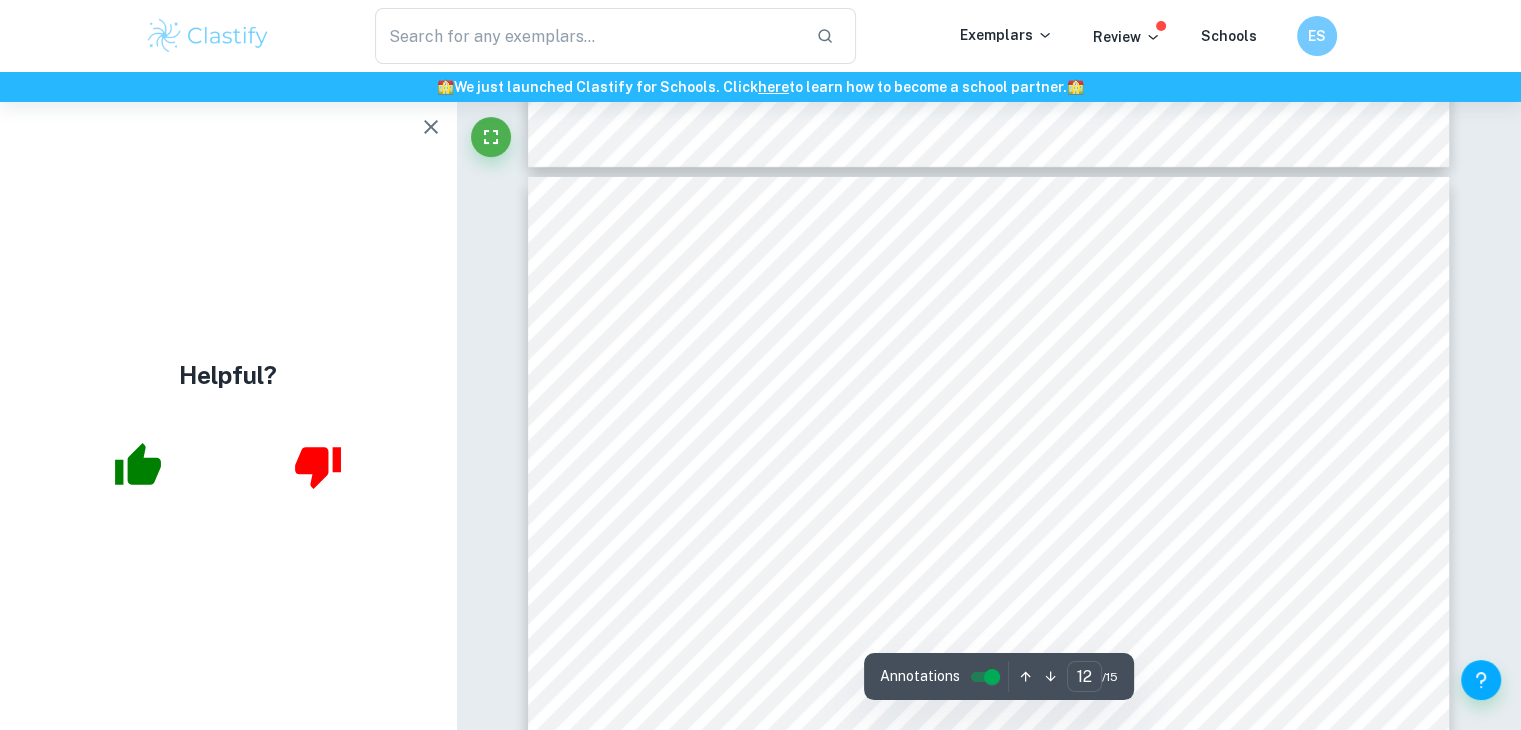 scroll, scrollTop: 14515, scrollLeft: 0, axis: vertical 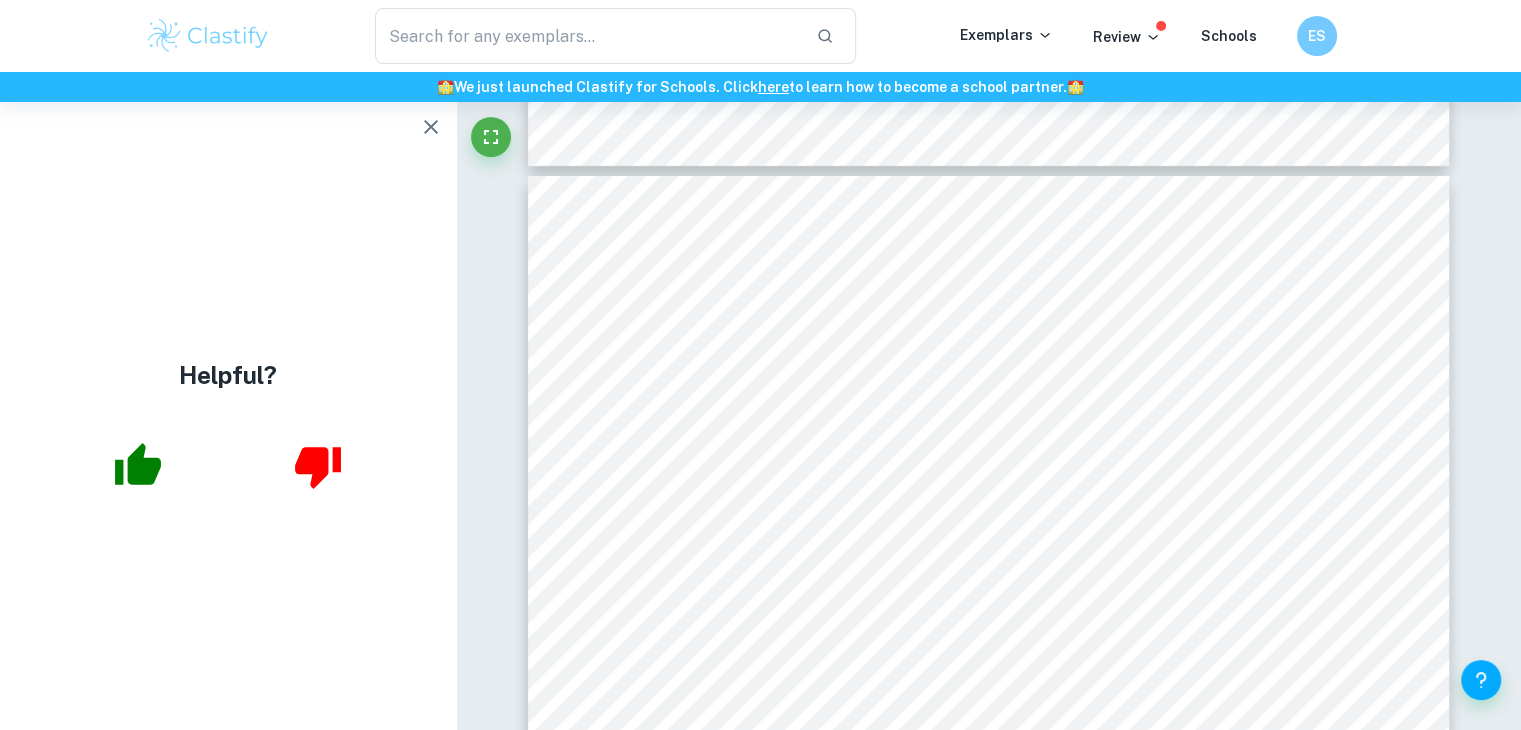 type on "11" 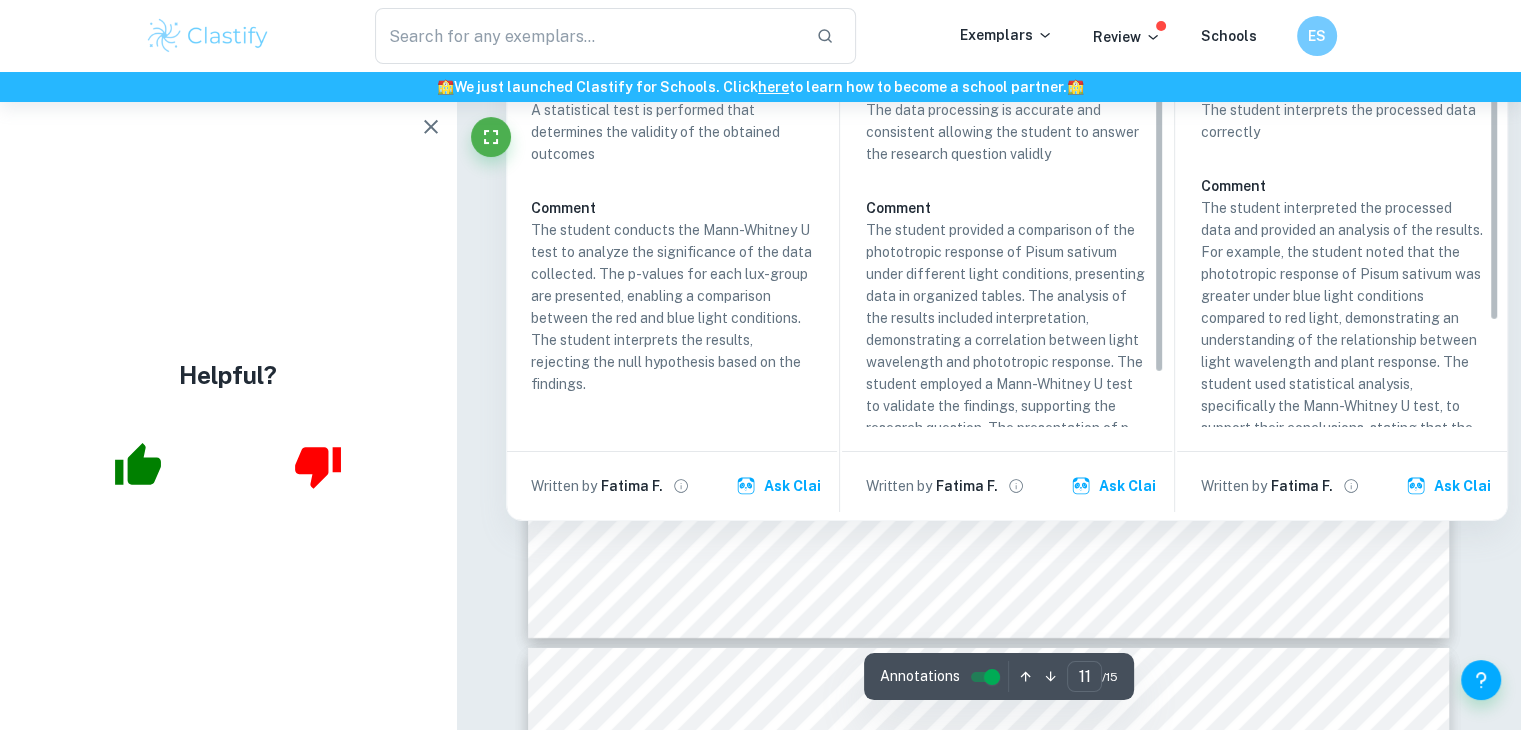 scroll, scrollTop: 14036, scrollLeft: 0, axis: vertical 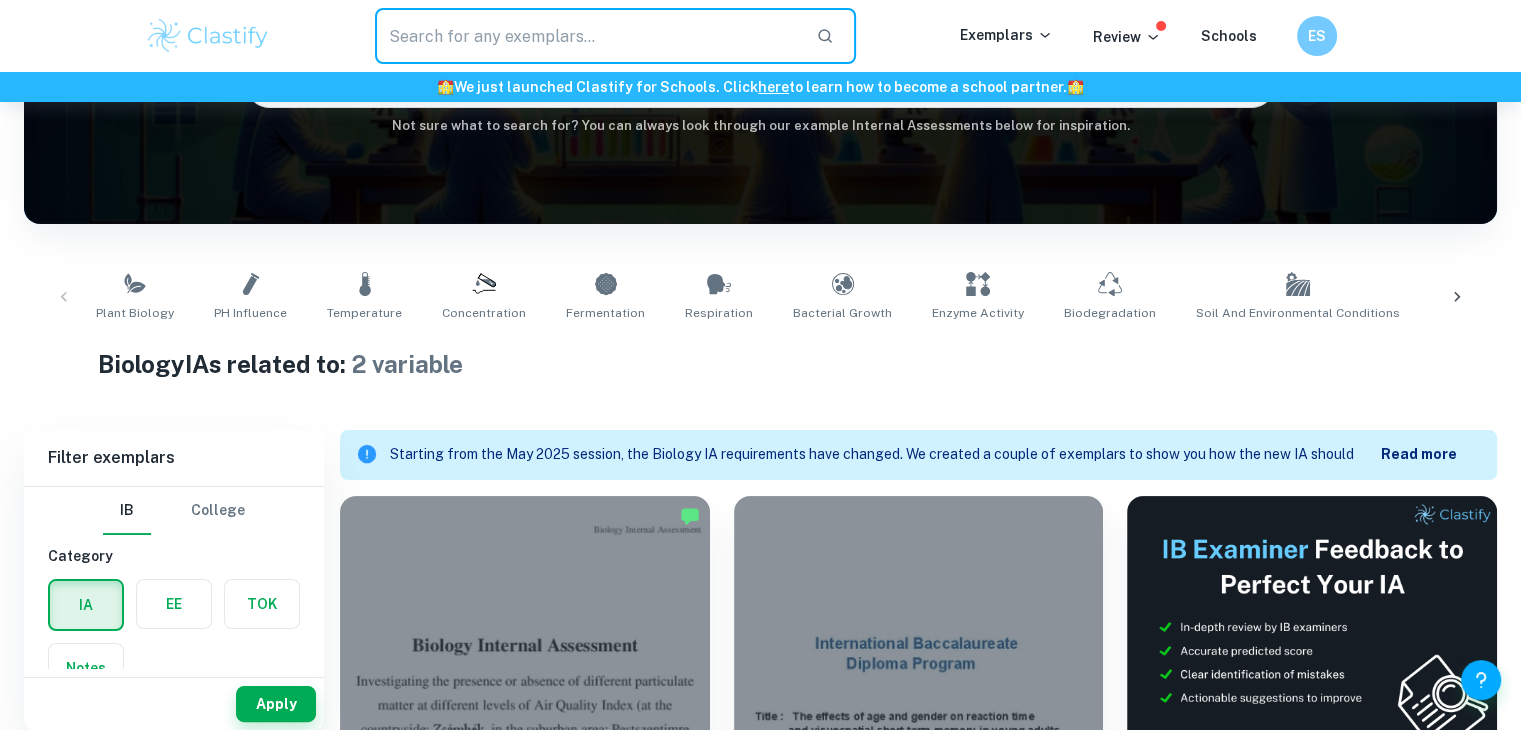 click at bounding box center [588, 36] 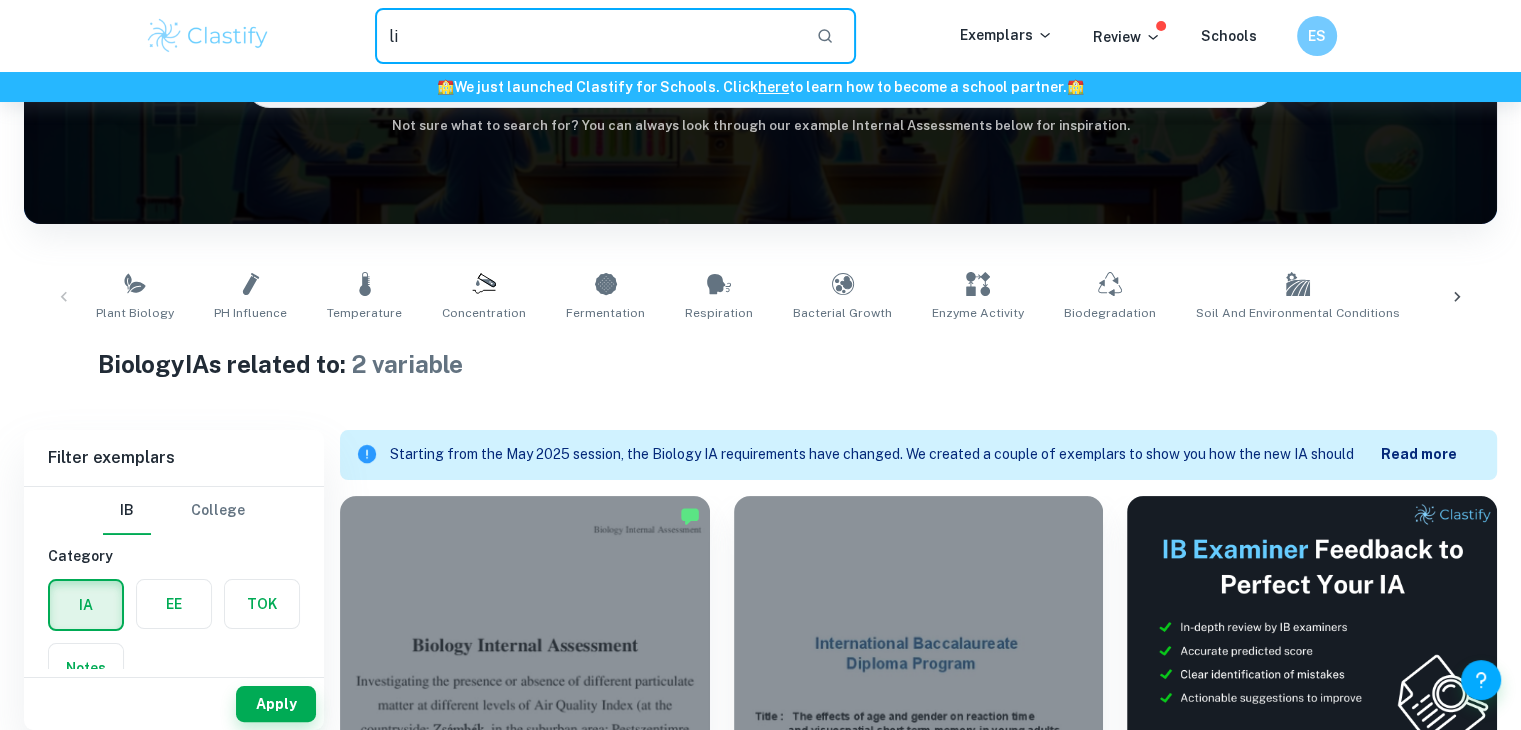 type on "l" 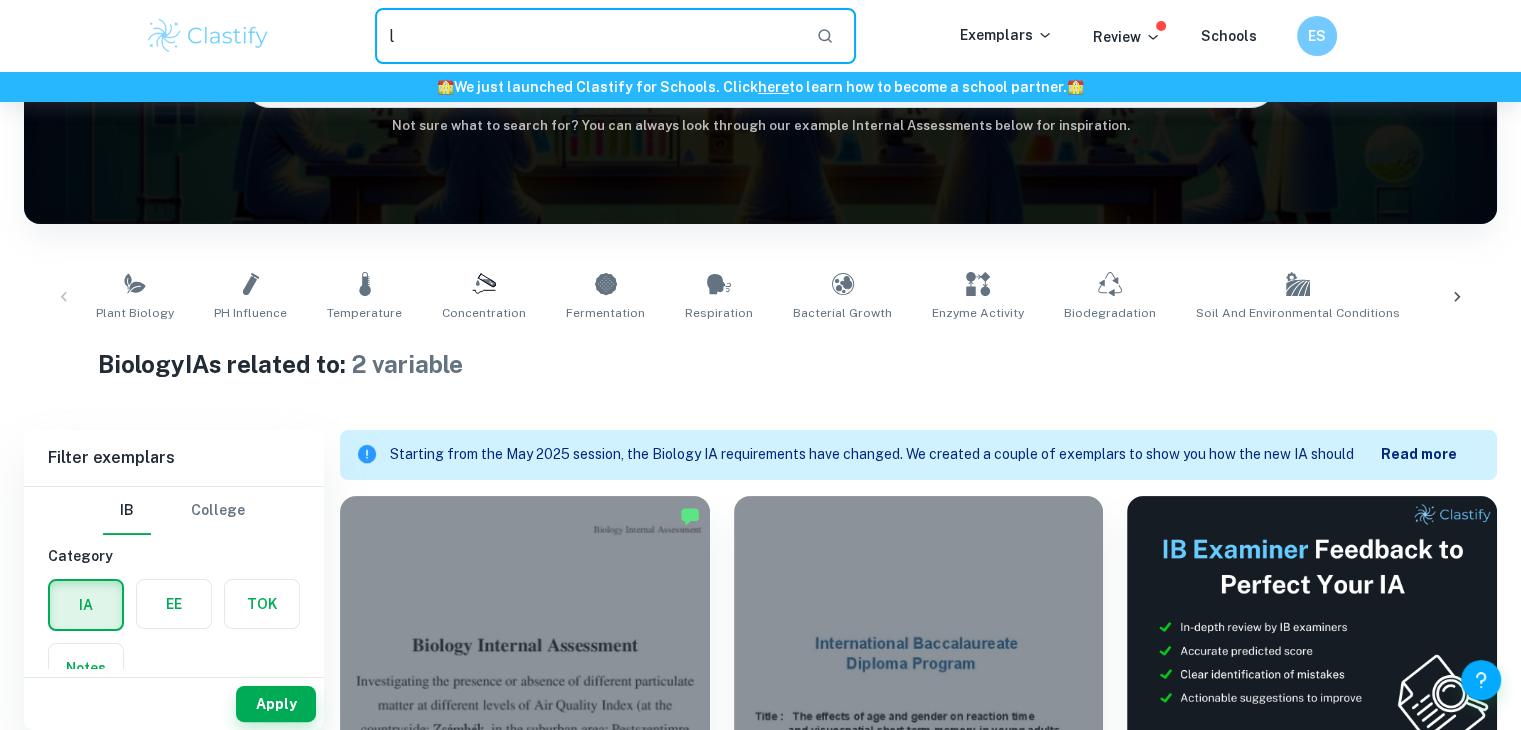 type 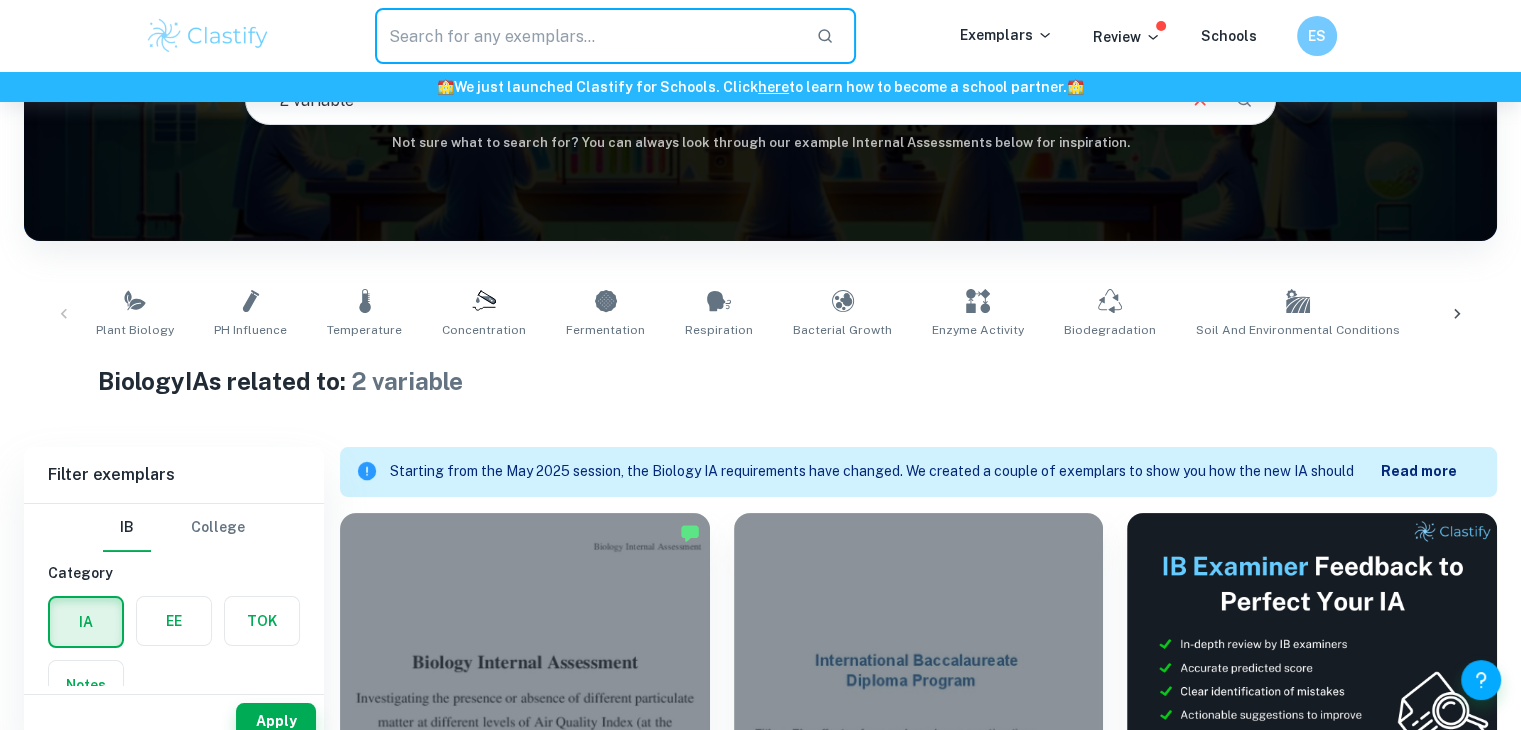 scroll, scrollTop: 168, scrollLeft: 0, axis: vertical 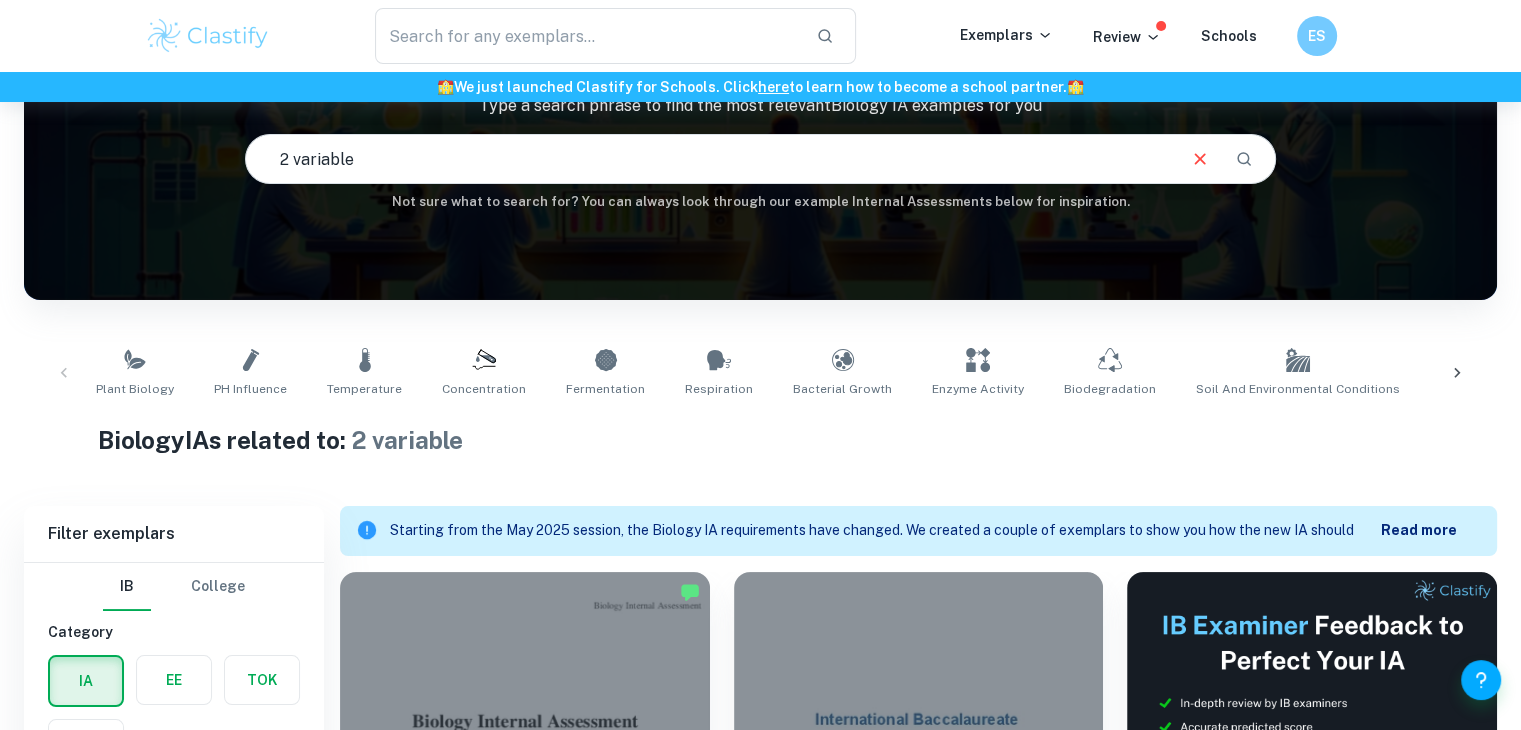 click on "2 variable" at bounding box center [709, 159] 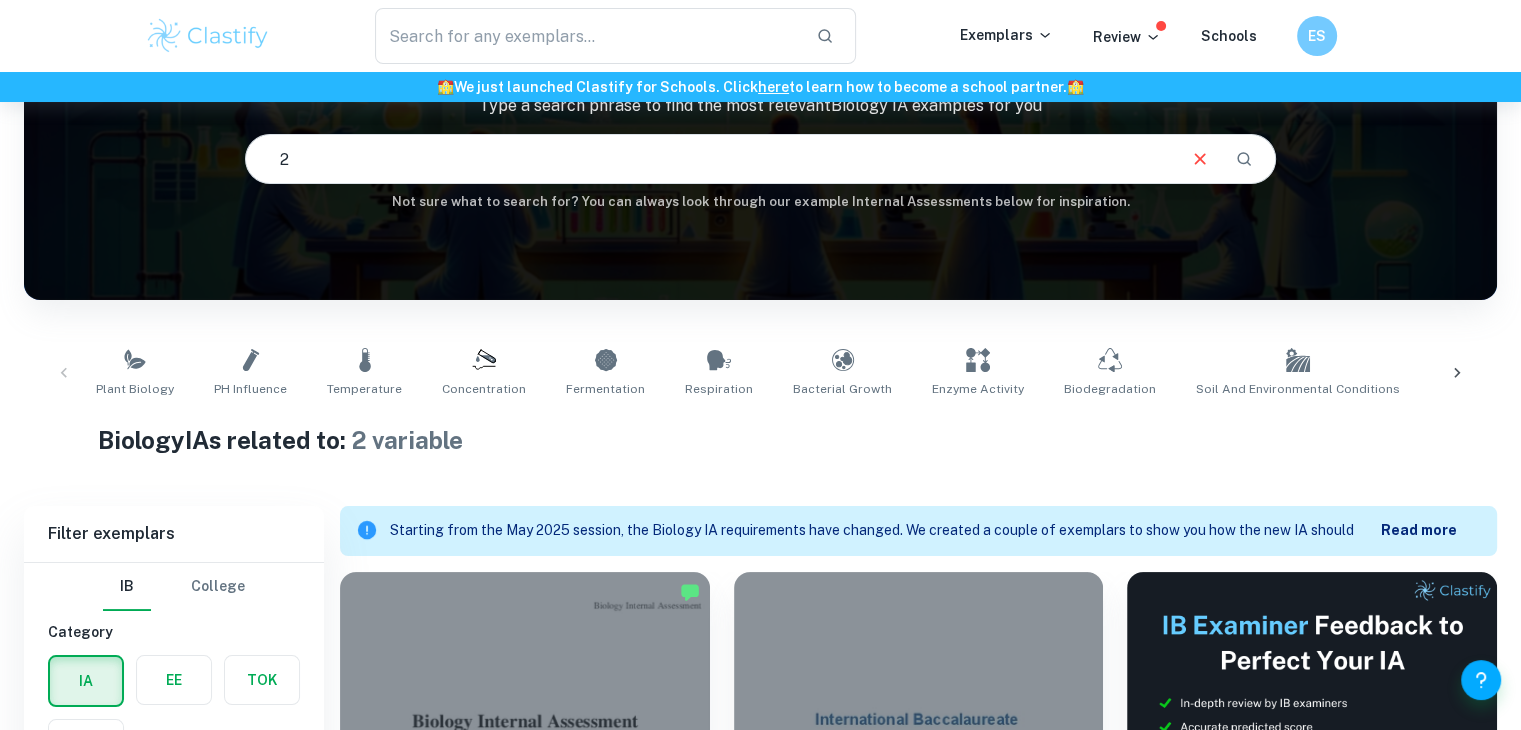 type on "2" 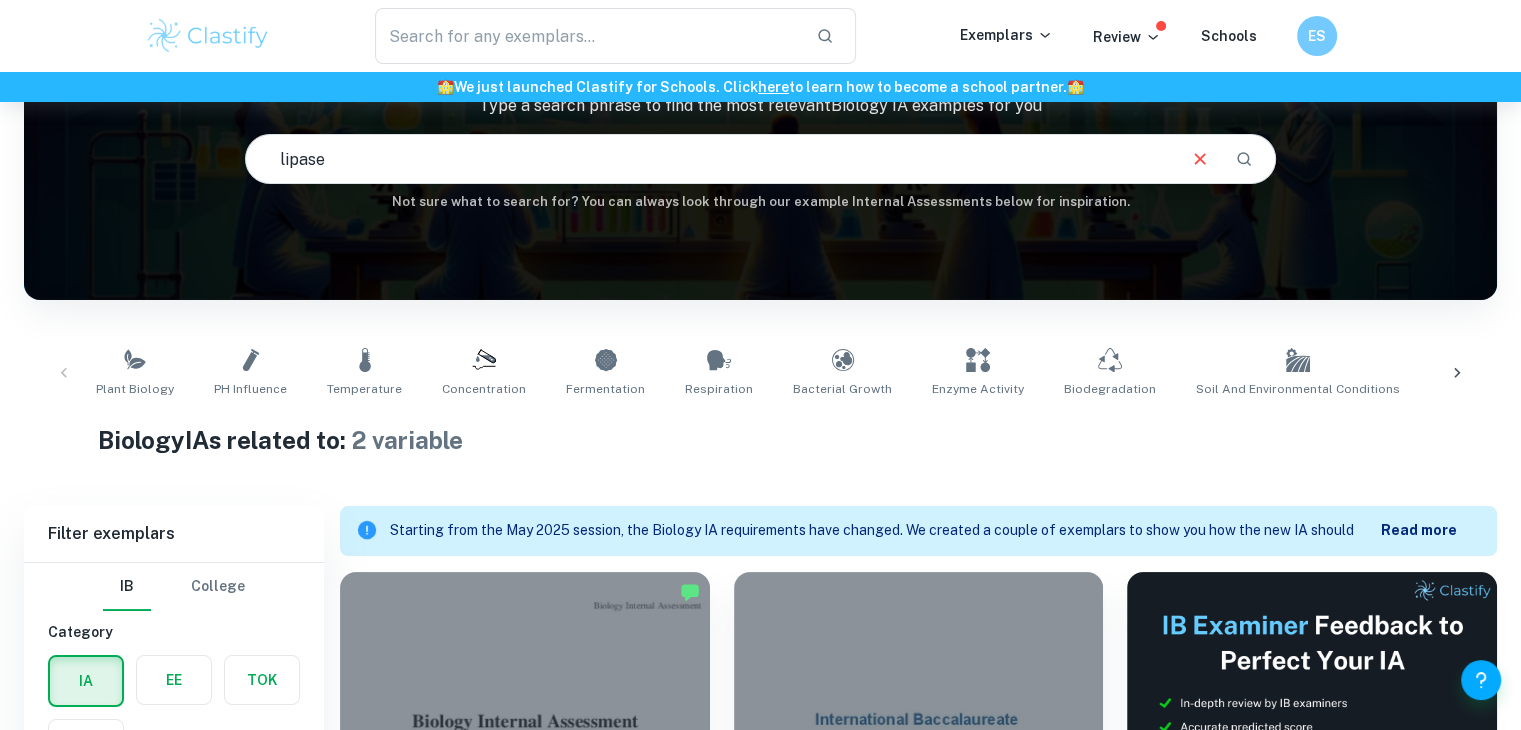 type on "lipase" 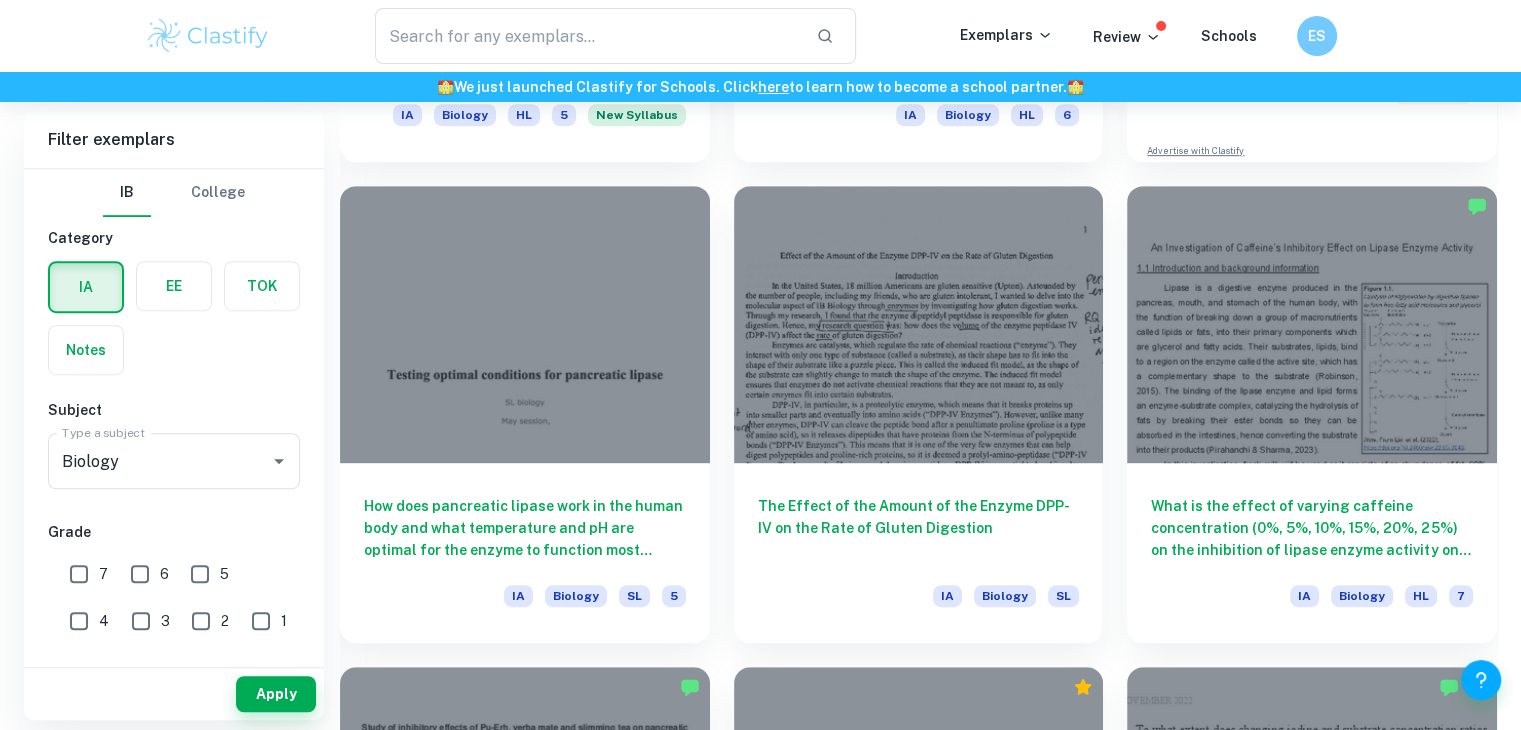 scroll, scrollTop: 1081, scrollLeft: 0, axis: vertical 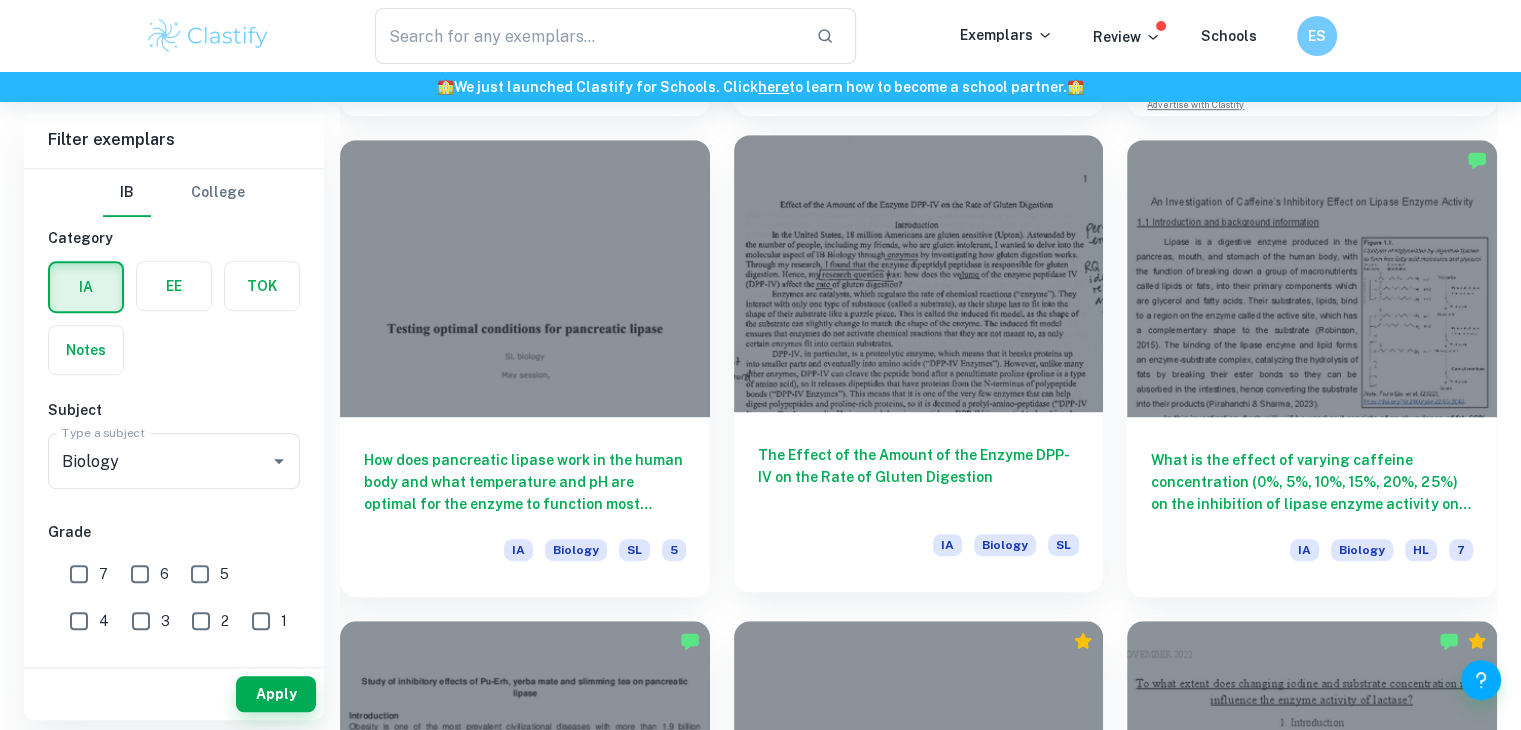 click on "The Effect of the Amount of the Enzyme DPP-IV on the Rate of Gluten Digestion" at bounding box center (919, 477) 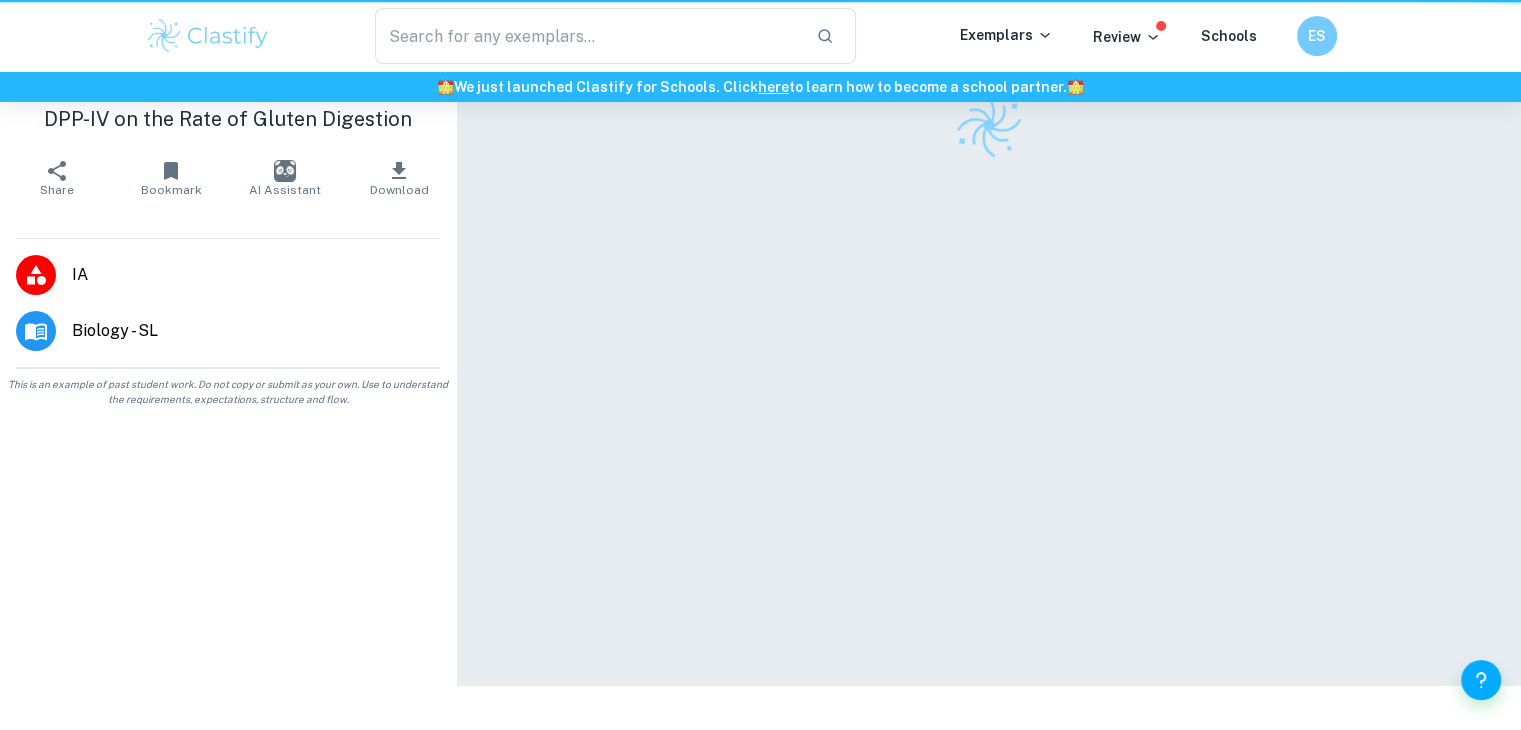 scroll, scrollTop: 0, scrollLeft: 0, axis: both 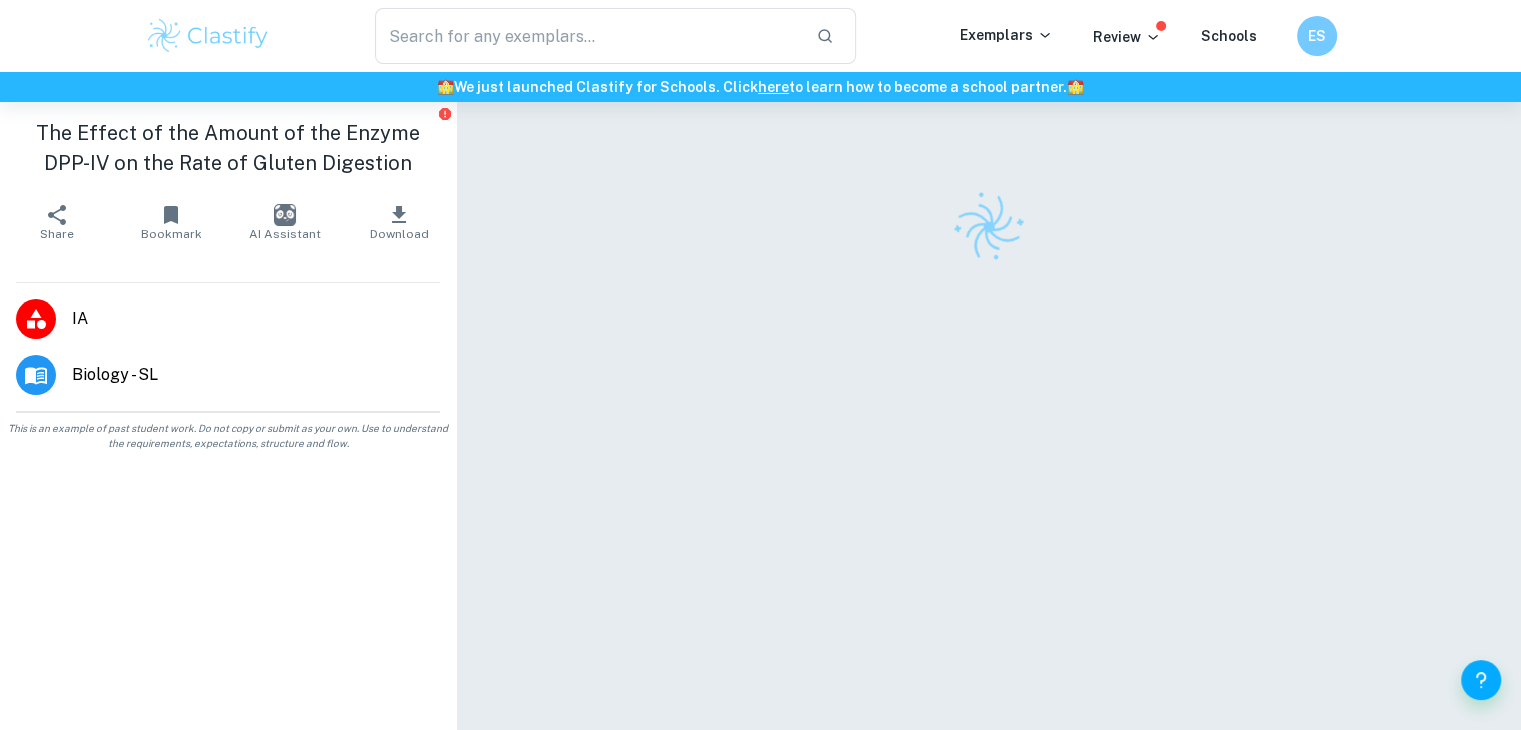 click at bounding box center (988, 227) 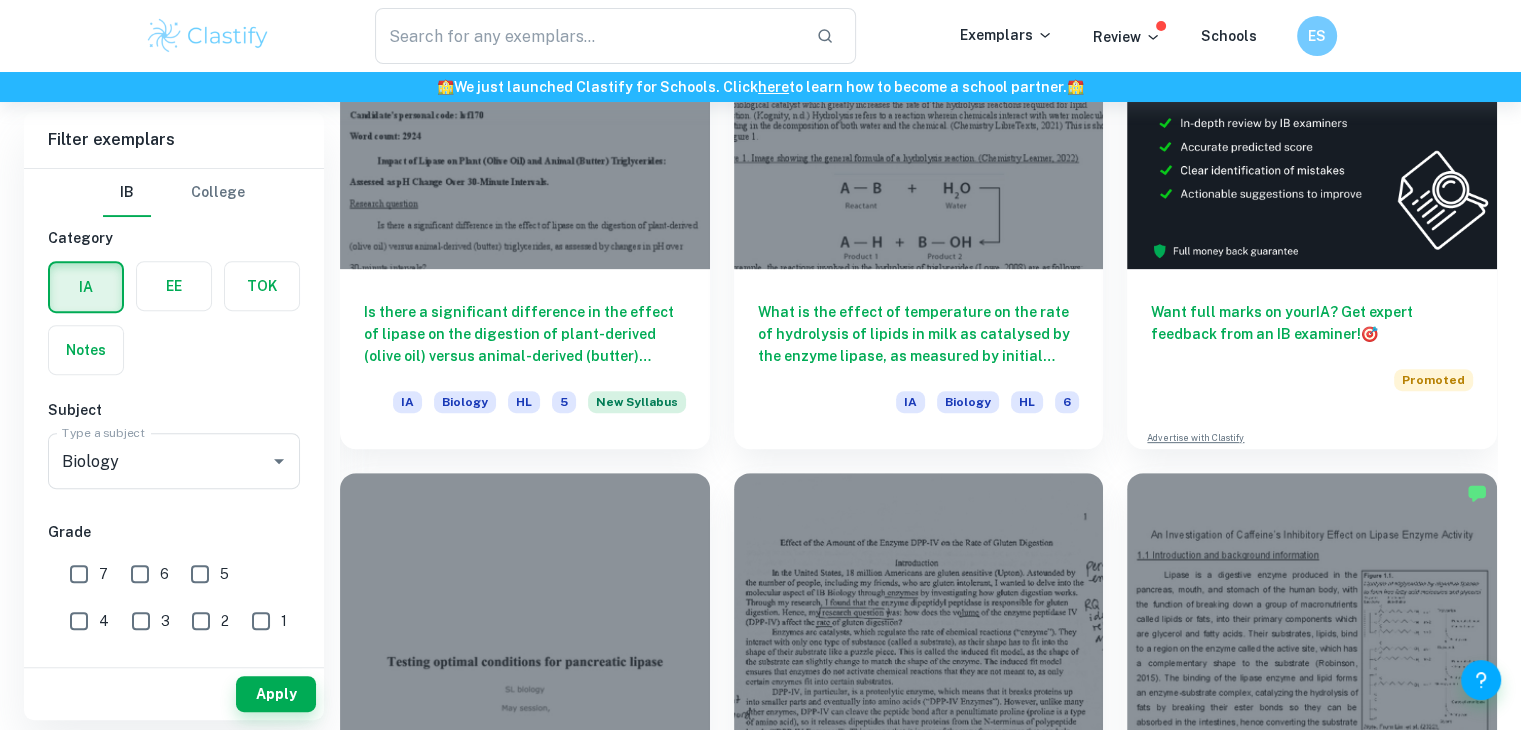 scroll, scrollTop: 1056, scrollLeft: 0, axis: vertical 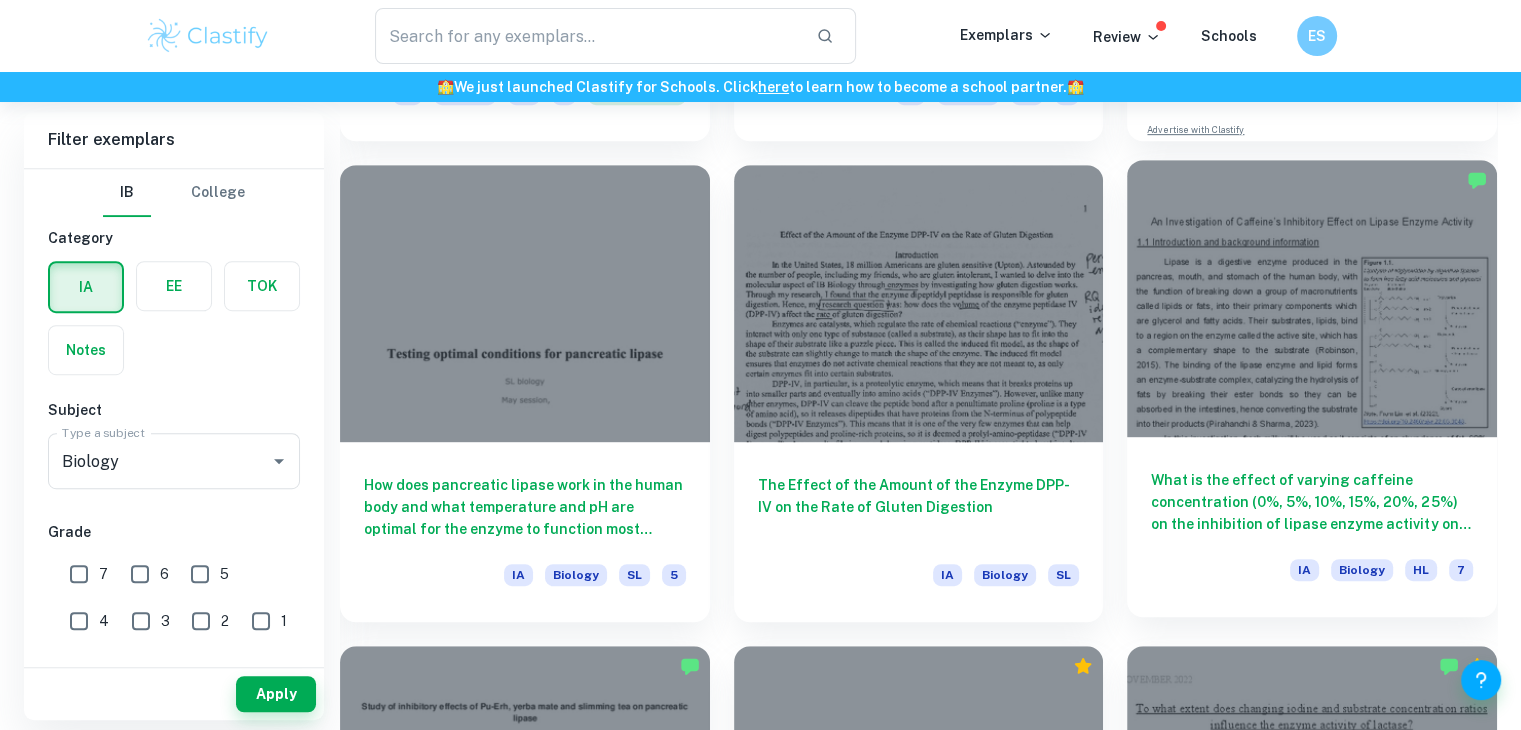 click at bounding box center (1312, 298) 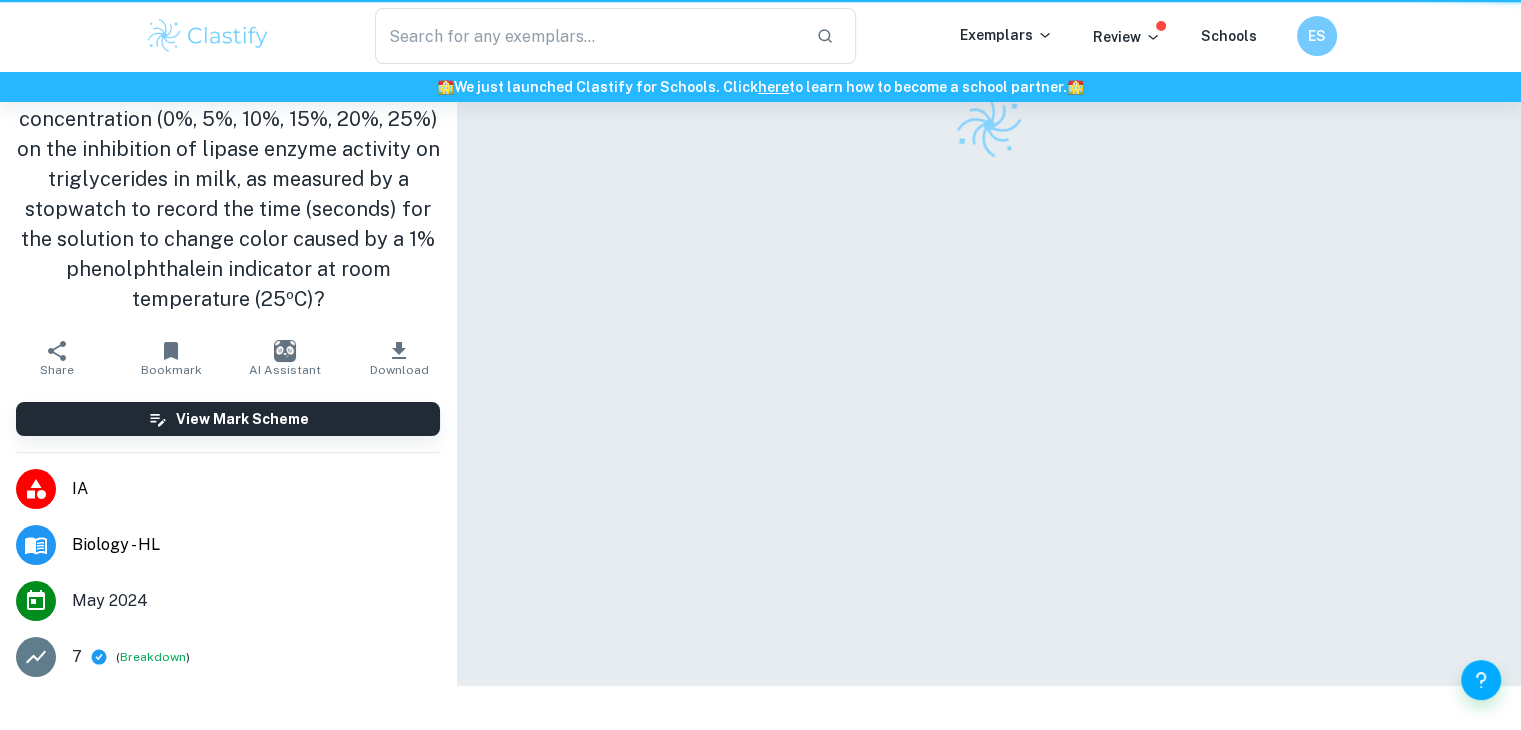 scroll, scrollTop: 0, scrollLeft: 0, axis: both 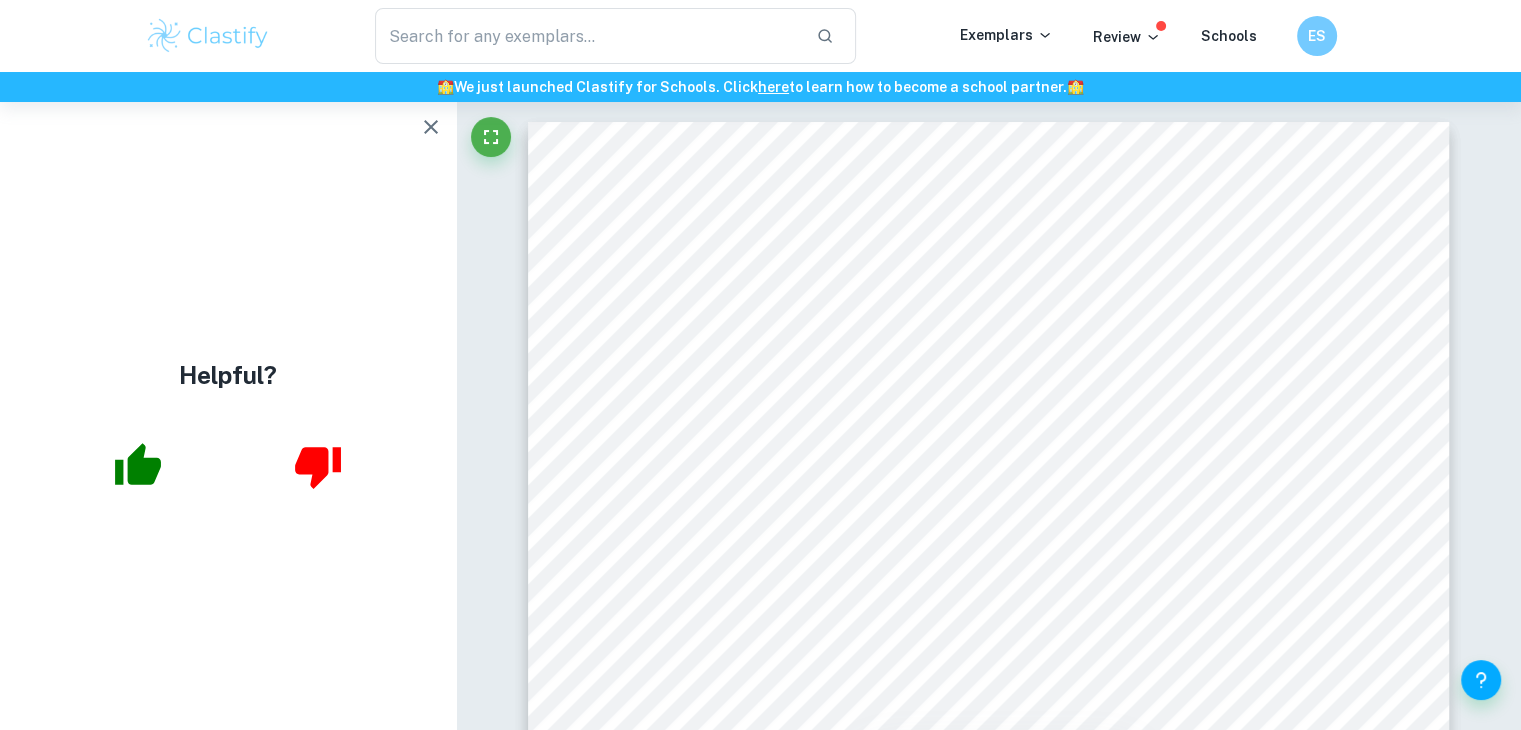 click 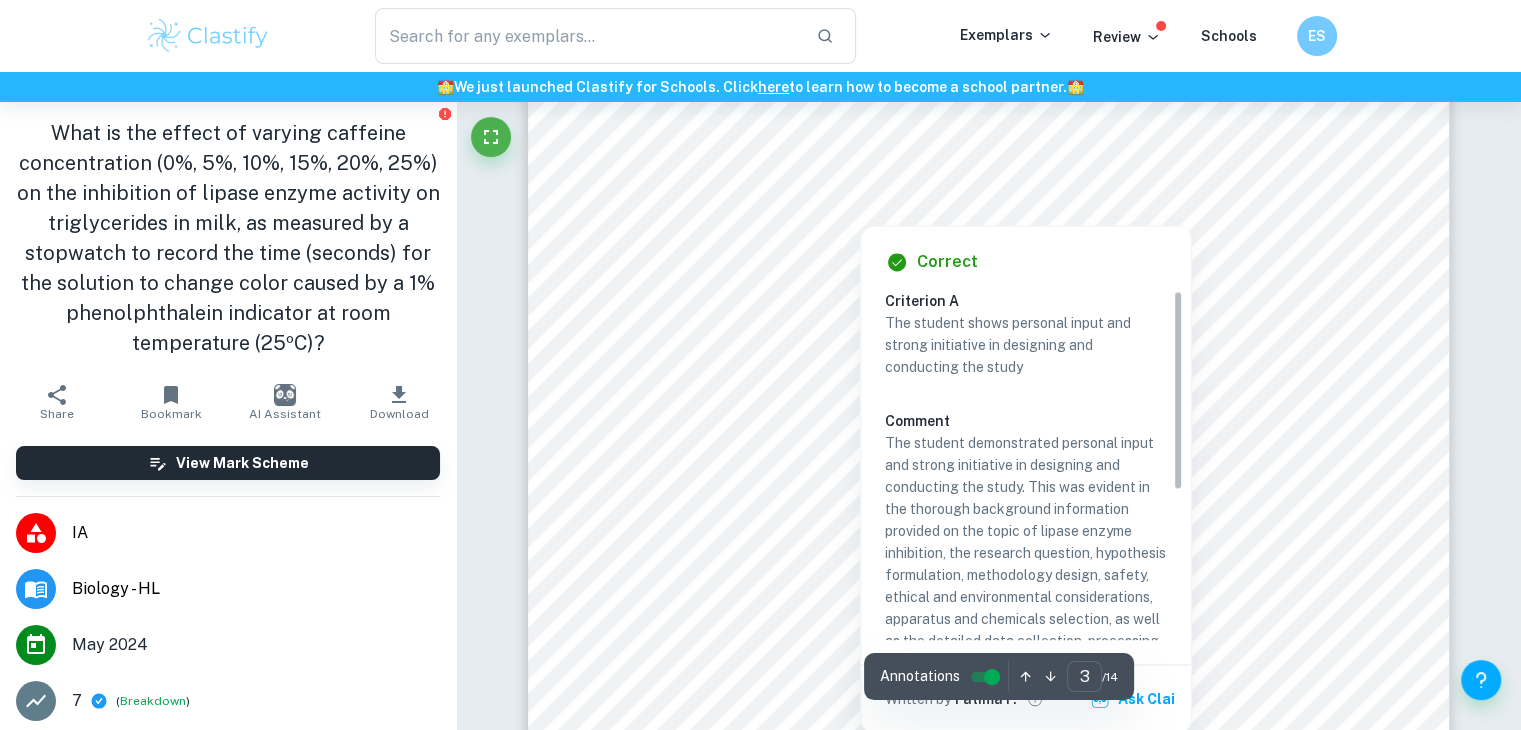 scroll, scrollTop: 2895, scrollLeft: 0, axis: vertical 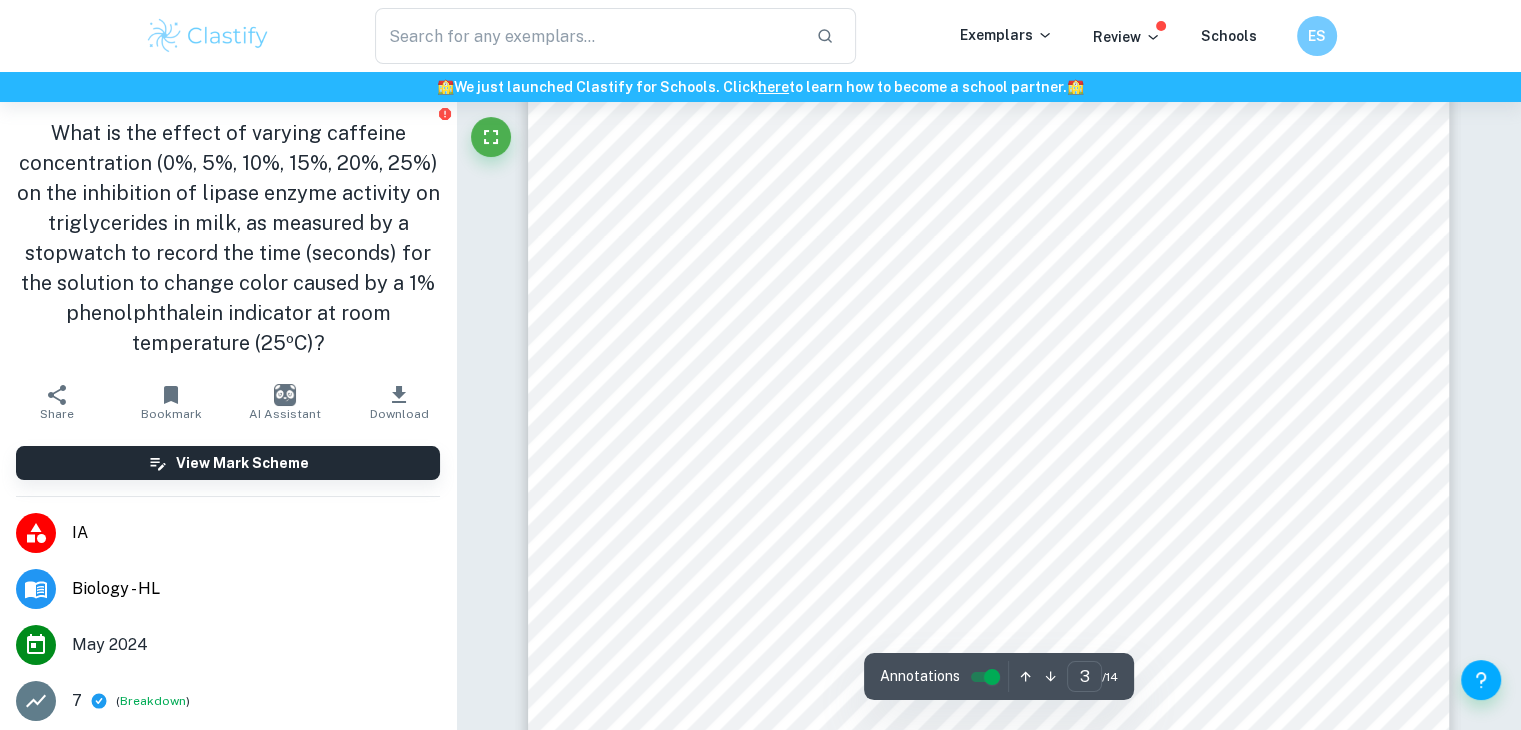 click on "sufficient enough for a trend to be seen. [NUMBER]% caffeine concentration was chosen as a control variable to see if the addition of caffeine would have any effect on the lipase activity. Lastly, the lipase enzyme concentration was fixed at [NUMBER]% due to the availability of the enzyme and accounting for the ethical considerations of limiting its waste. [NUMBER].[NUMBER]. Variables Independent variable: Caffeine concentration ([NUMBER]%, [NUMBER]%, [NUMBER]%, [NUMBER]%, [NUMBER]%, [NUMBER]%), manipulated by using different amounts of caffeine powder and water. [NUMBER]% of caffeine powder will be the control variable to see if the caffeine will have any impact on lipase enzyme activity at all. Dependent   variable:   Lipase   enzyme   activity   on   triglycerides   in   milk,   measured   by   a stopwatch (± [NUMBER]s) to record the time it takes for the solution to change color from pink to white using a [NUMBER]% phenolphthalein indicator. Table [NUMBER].[NUMBER]. Controlled variables Controlled variables   How is it controlled   Why will it be controlled Temperature of the solution controlled by" at bounding box center [989, 648] 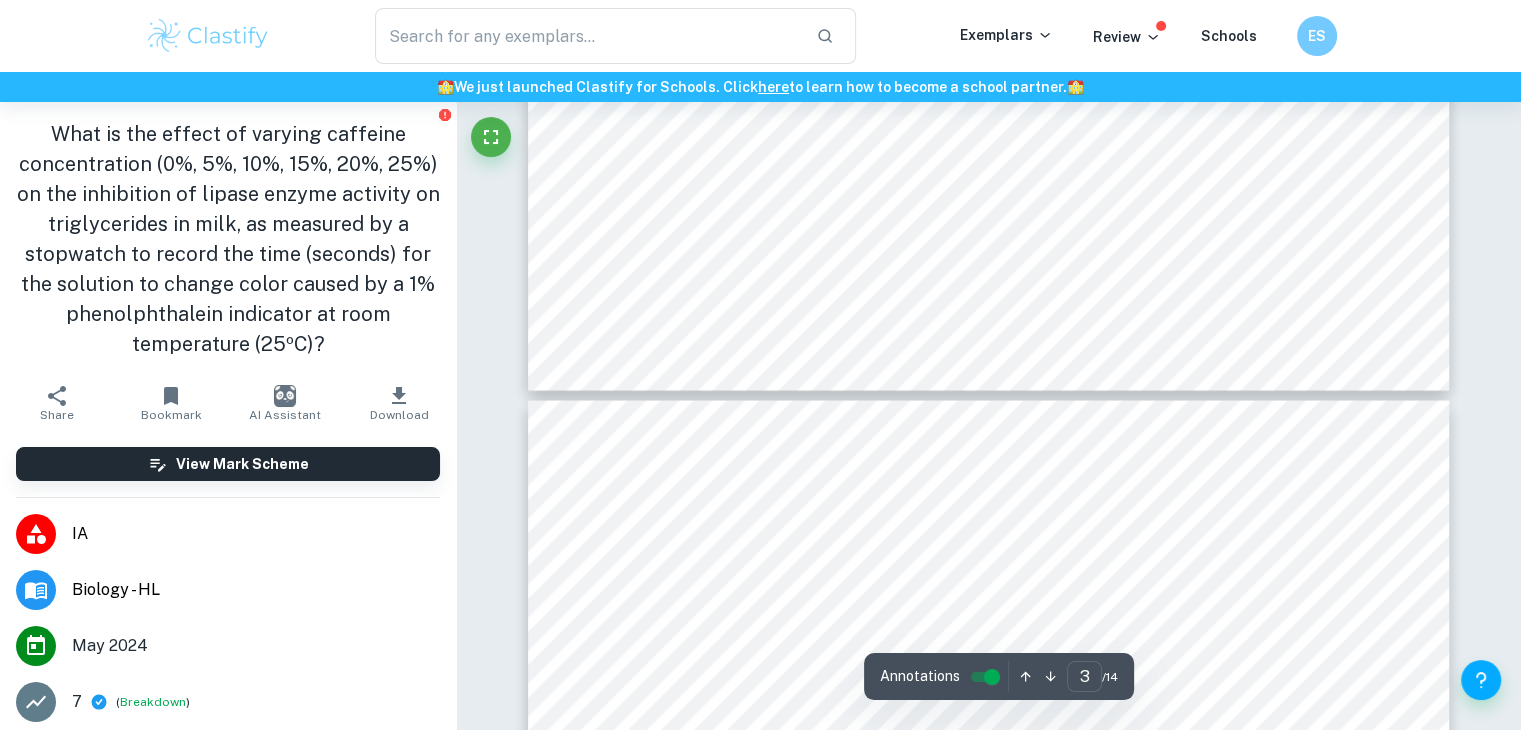 type on "4" 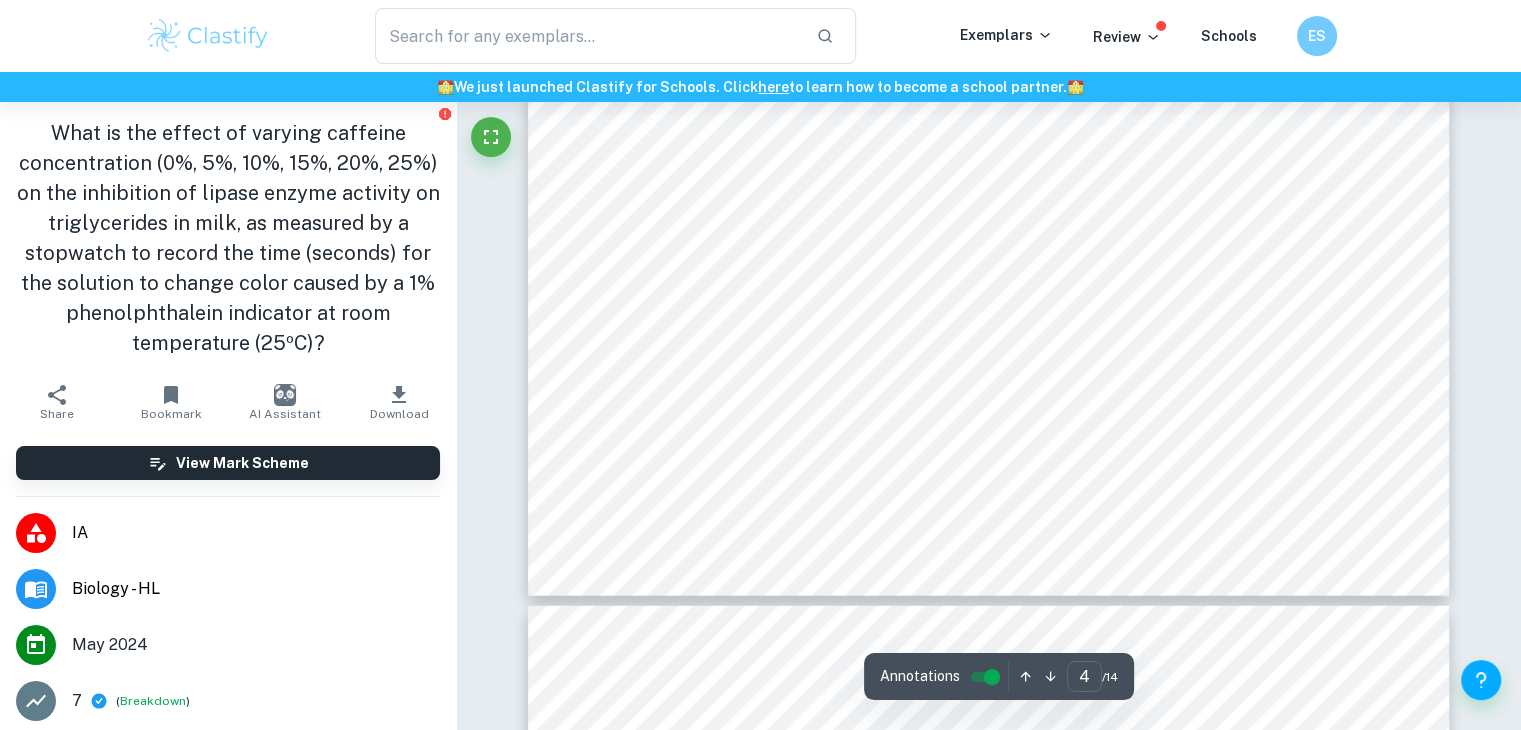 scroll, scrollTop: 4944, scrollLeft: 0, axis: vertical 